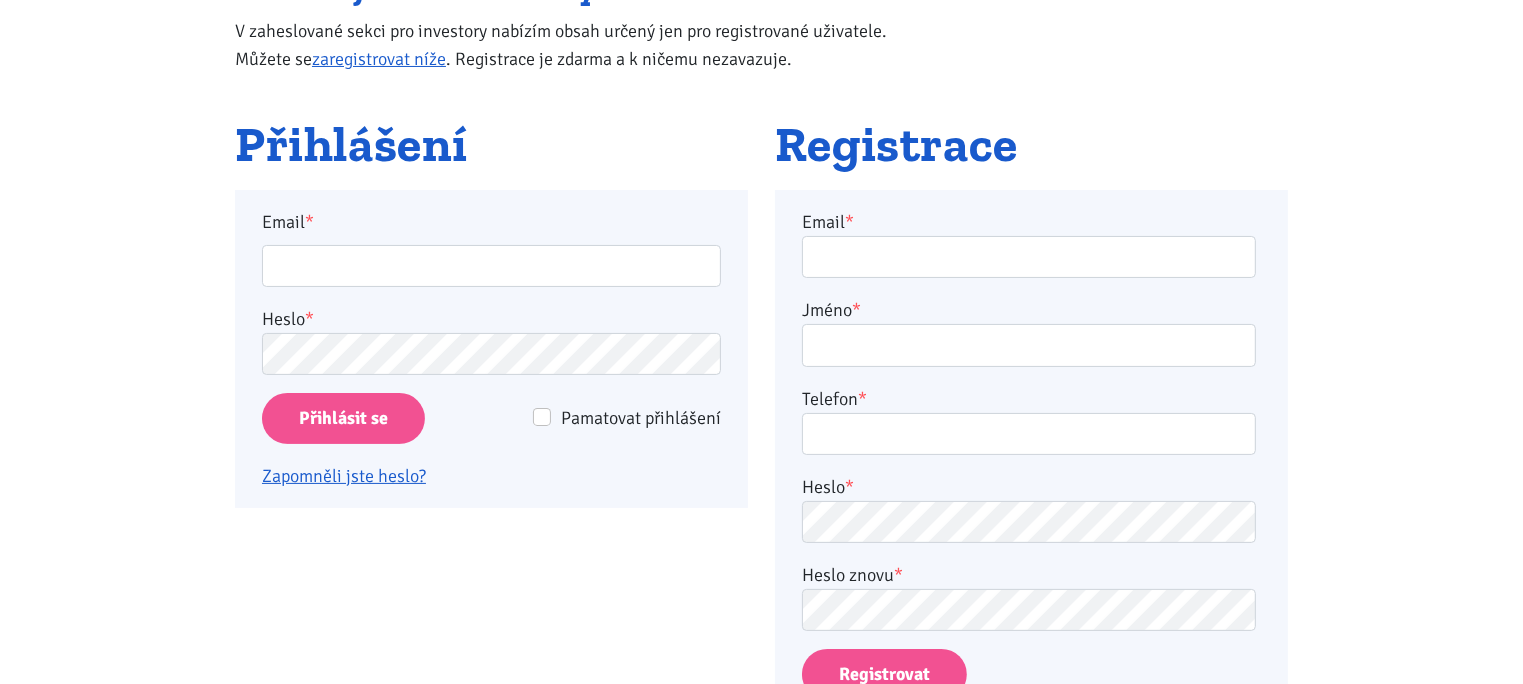 scroll, scrollTop: 300, scrollLeft: 0, axis: vertical 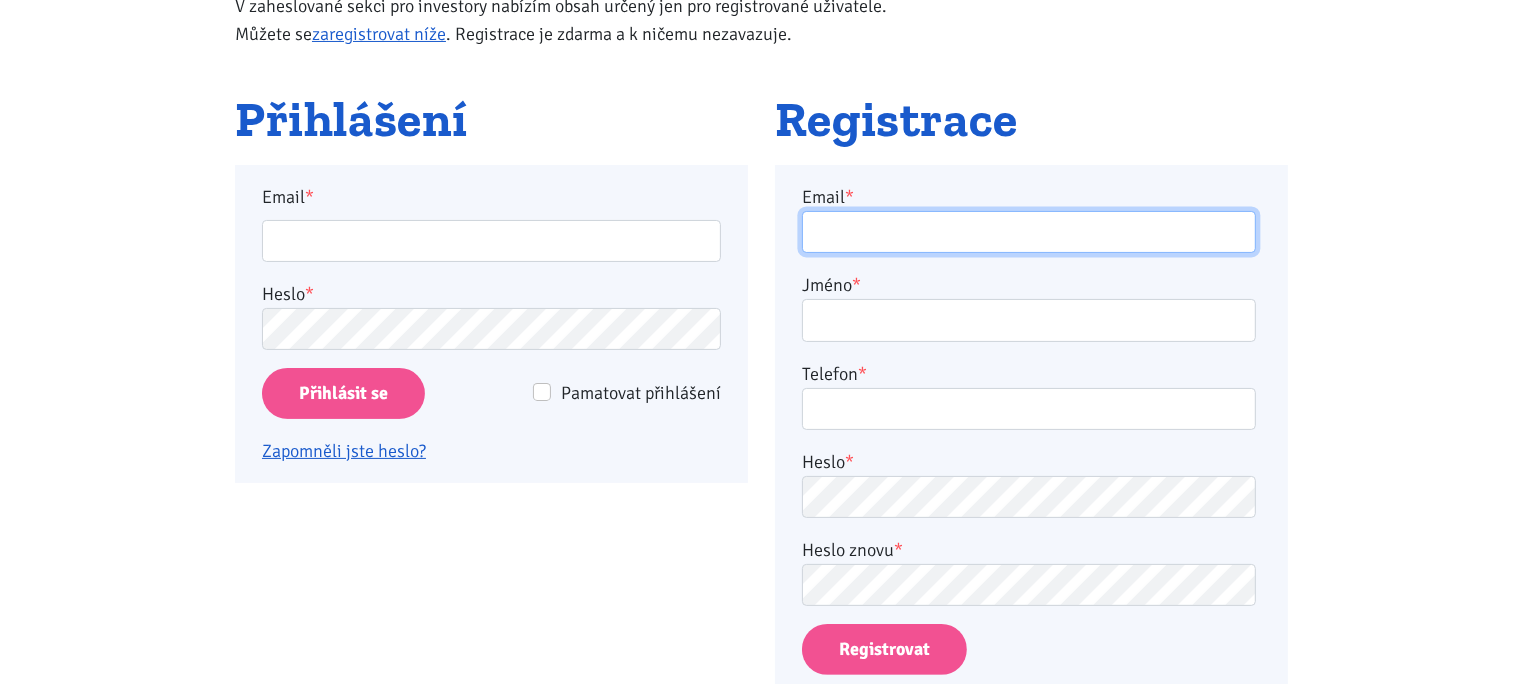 type on "reality@[EXAMPLE.COM]" 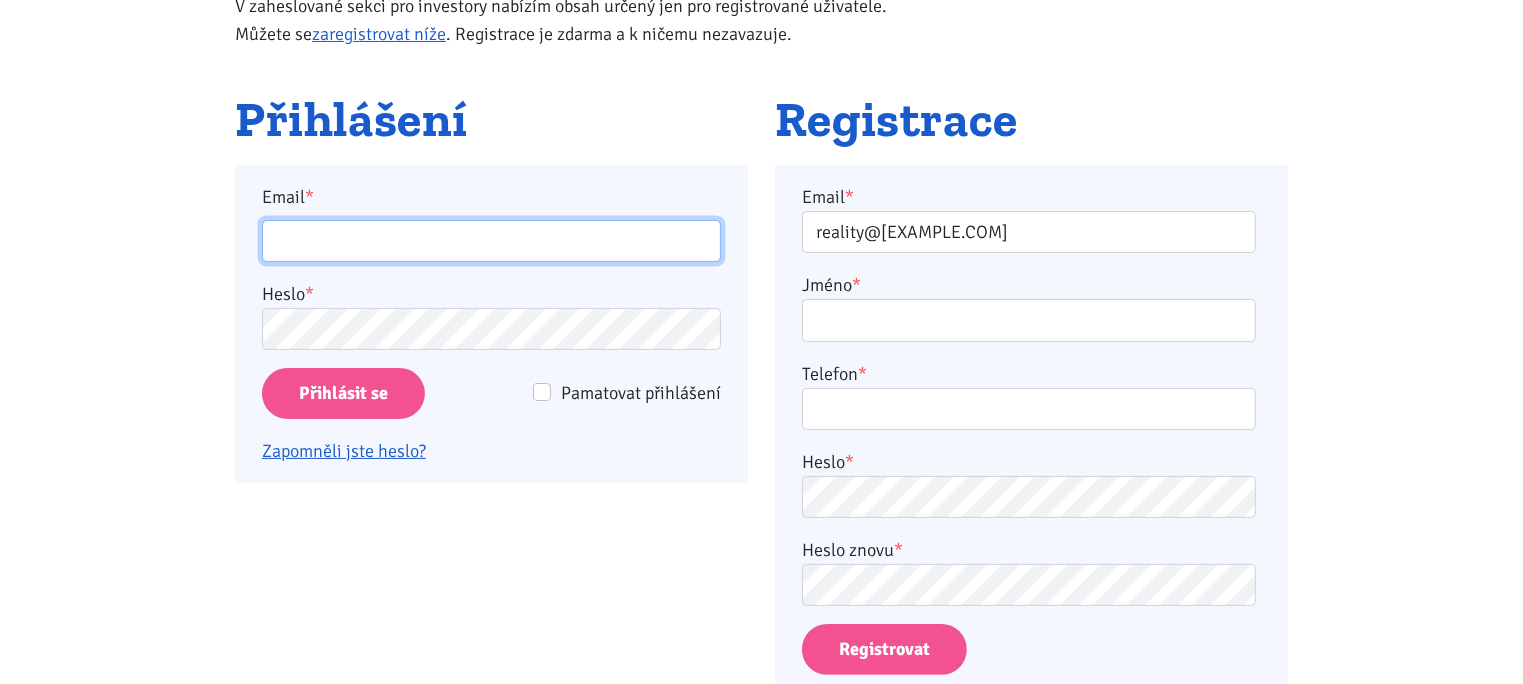 type on "reality@[EXAMPLE.COM]" 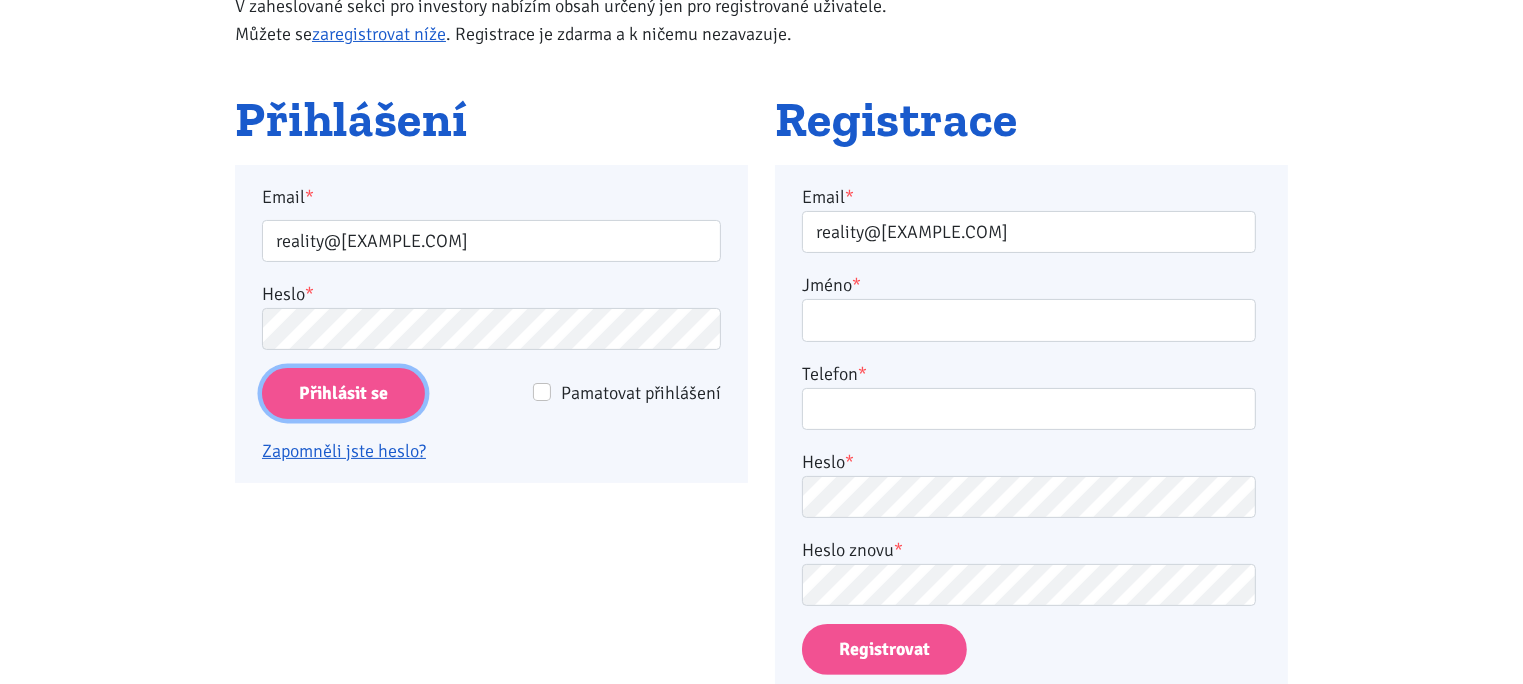 click on "Přihlásit se" at bounding box center [343, 393] 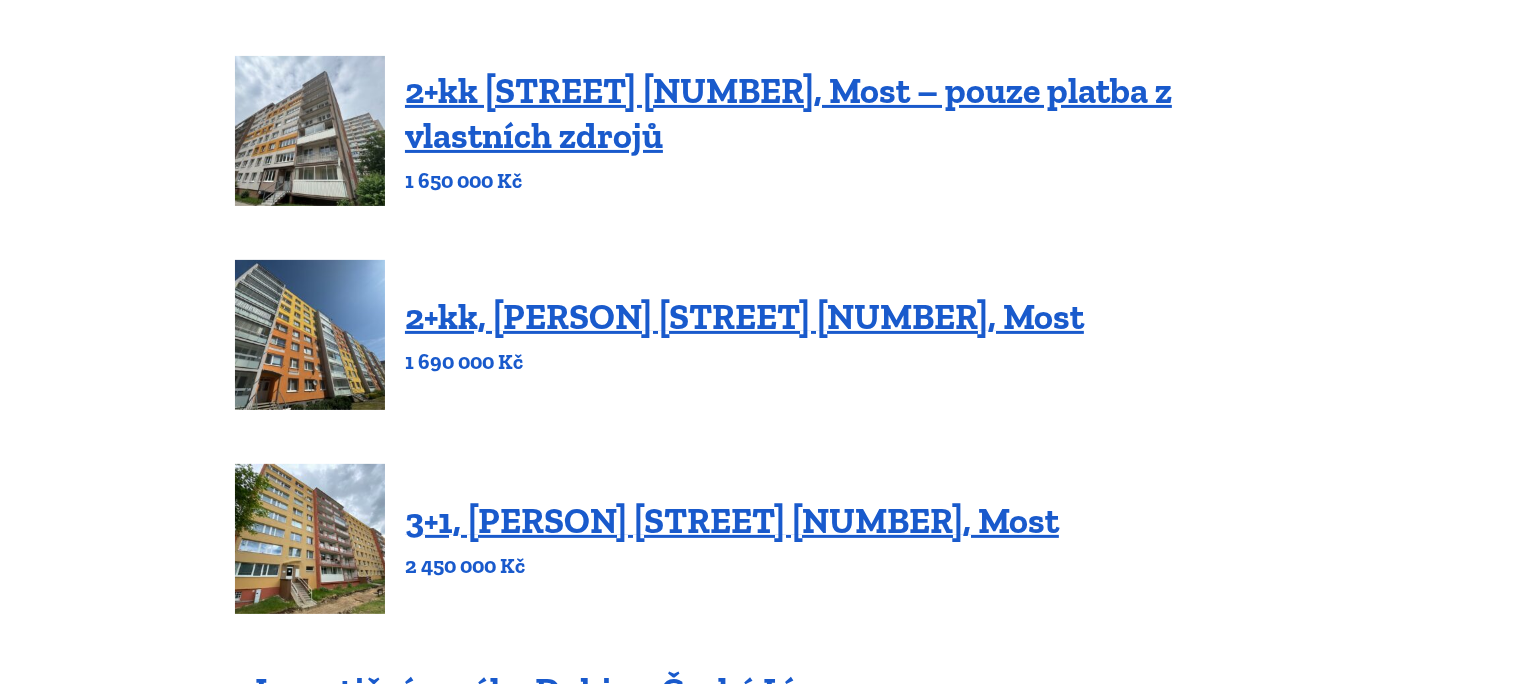 scroll, scrollTop: 300, scrollLeft: 0, axis: vertical 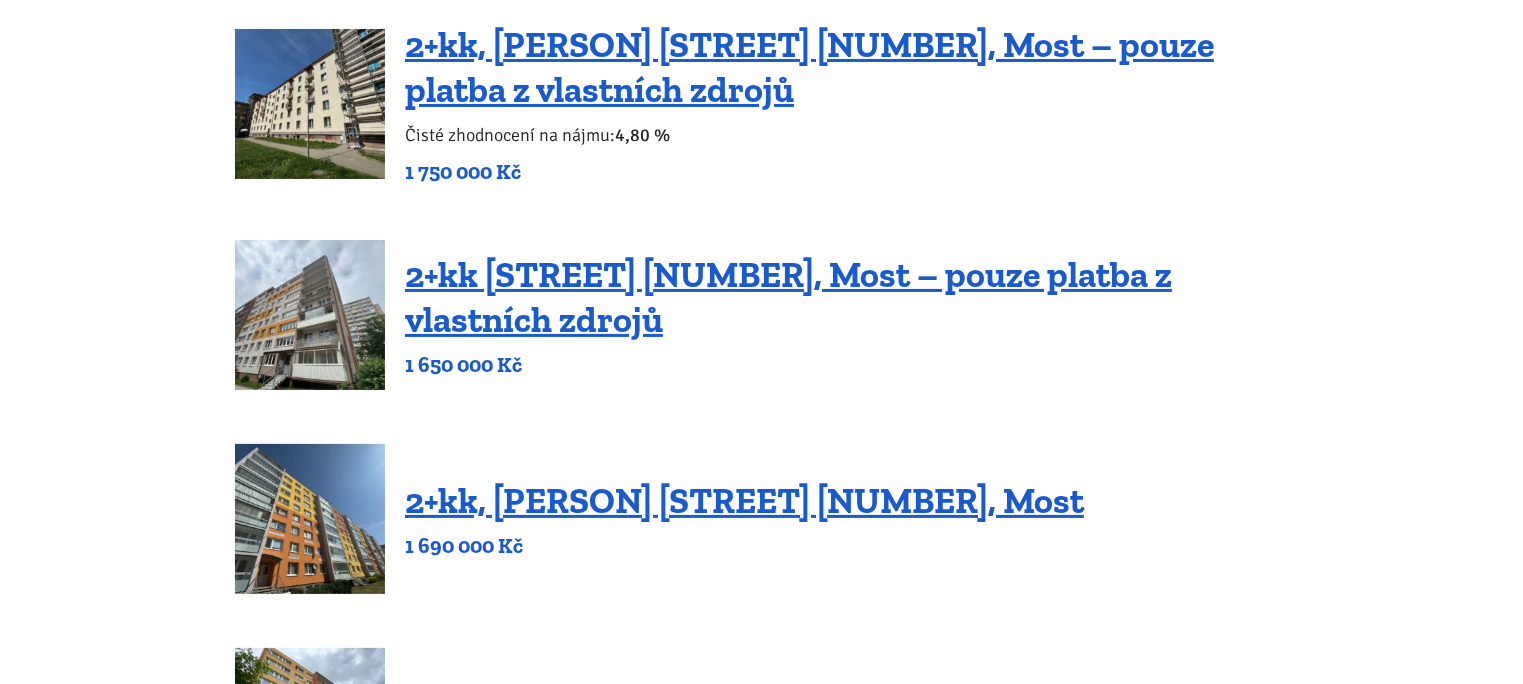 click at bounding box center [310, 519] 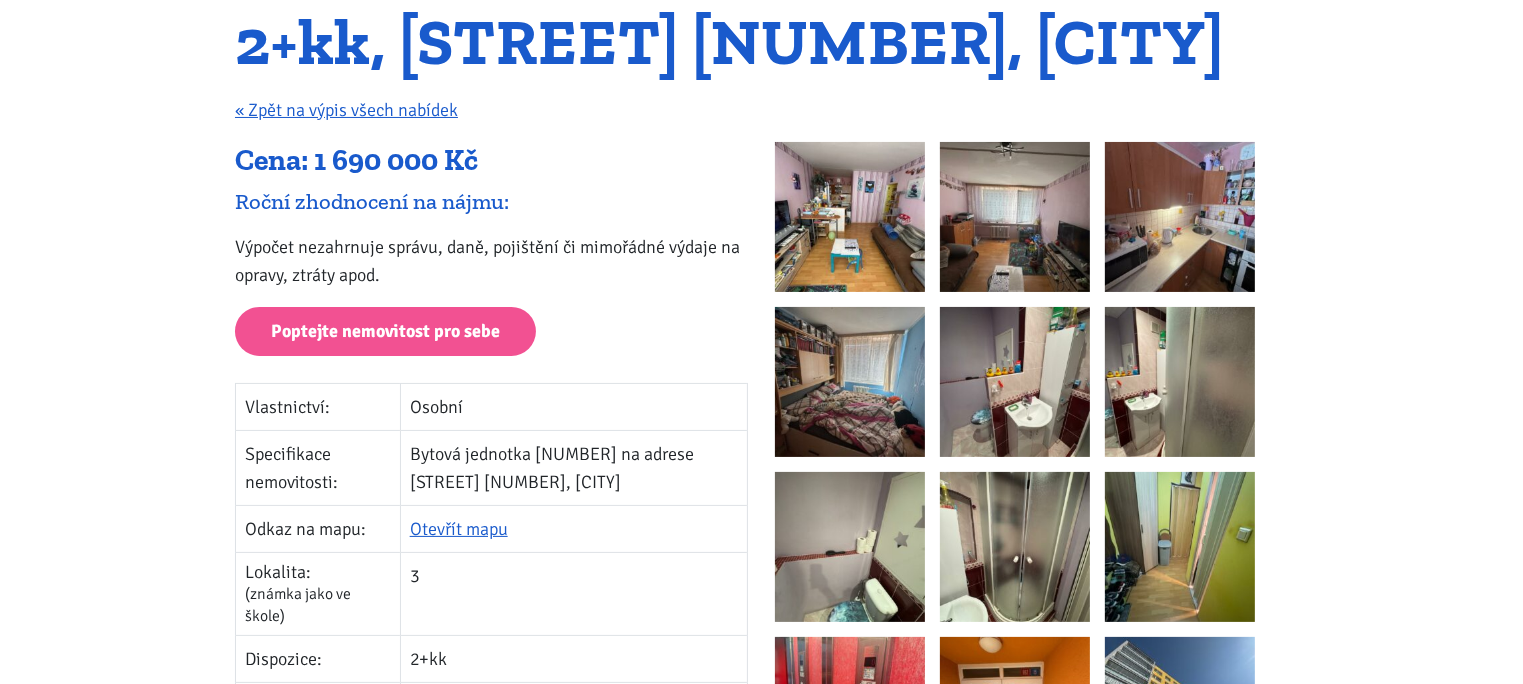 scroll, scrollTop: 200, scrollLeft: 0, axis: vertical 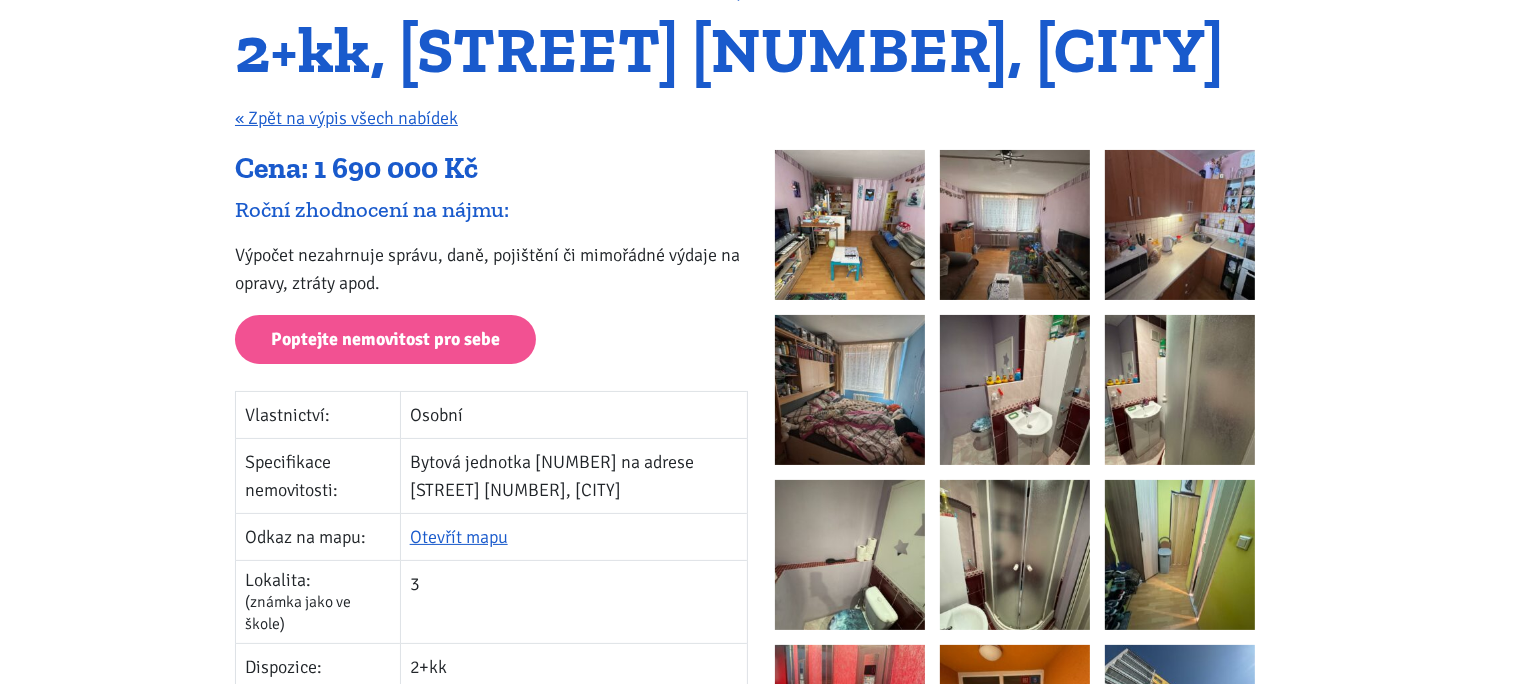 click at bounding box center (850, 225) 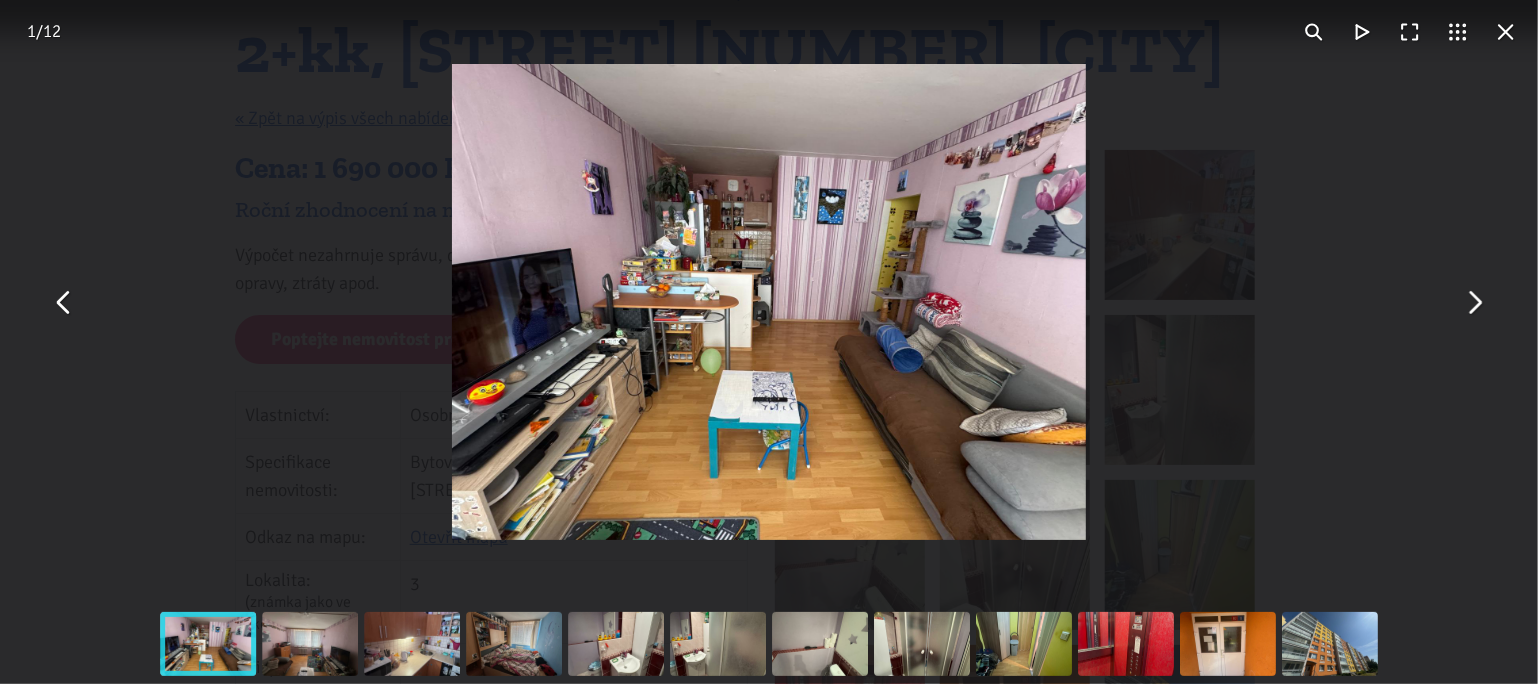 click at bounding box center [1474, 302] 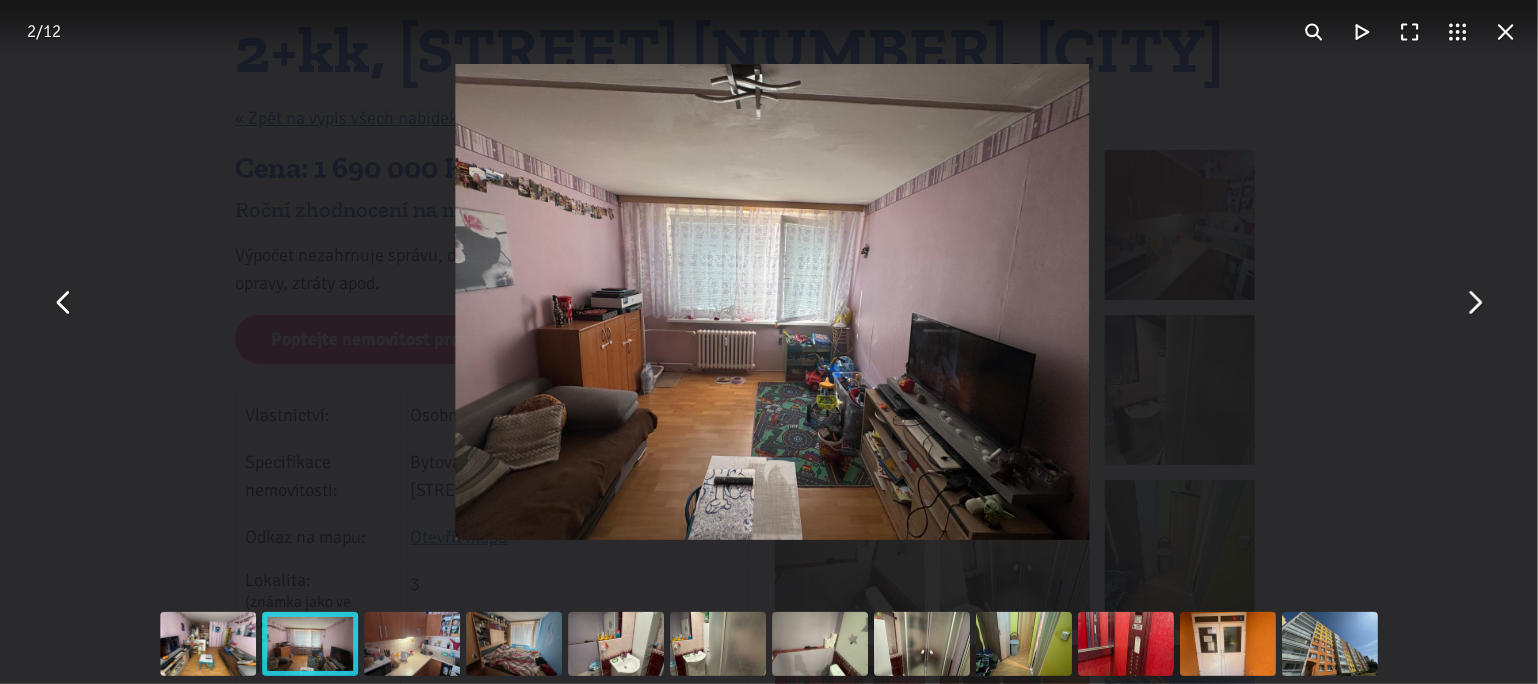click at bounding box center [1474, 302] 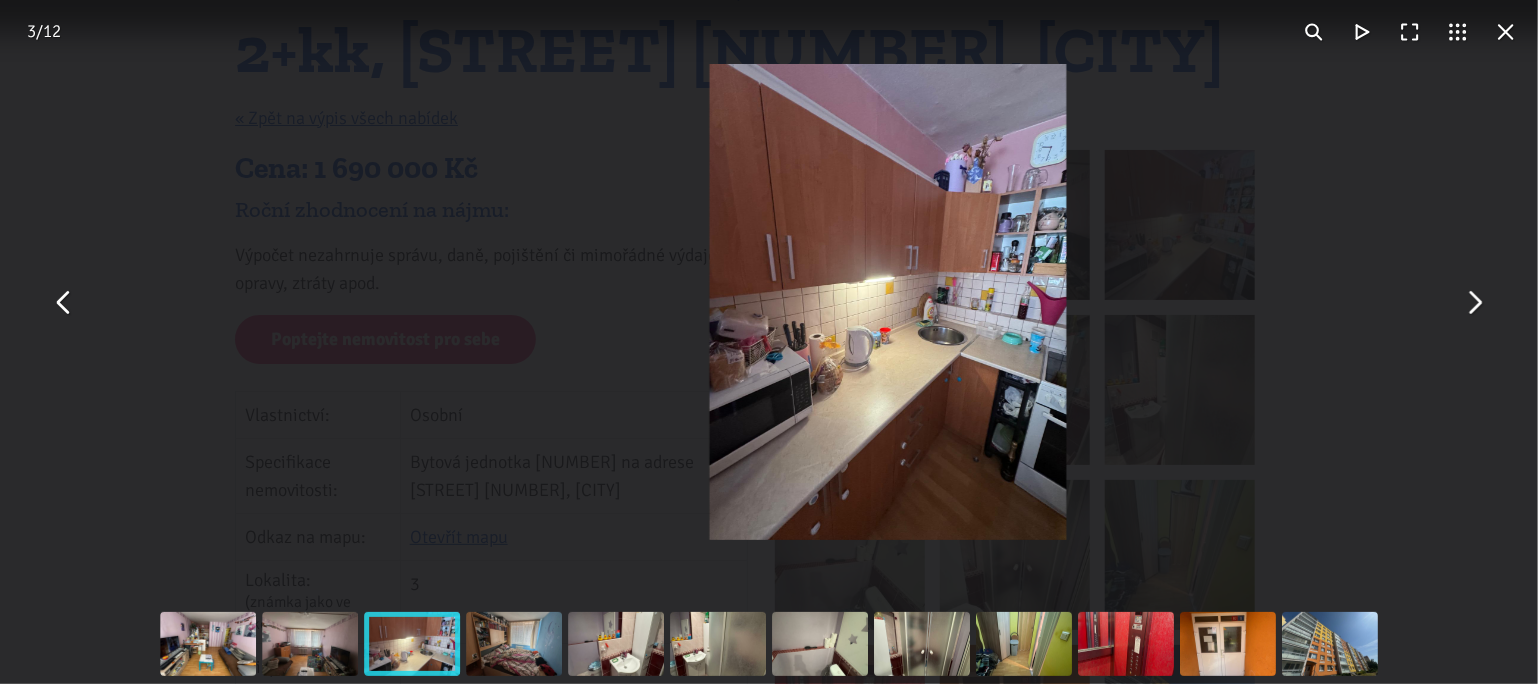 click at bounding box center (1474, 302) 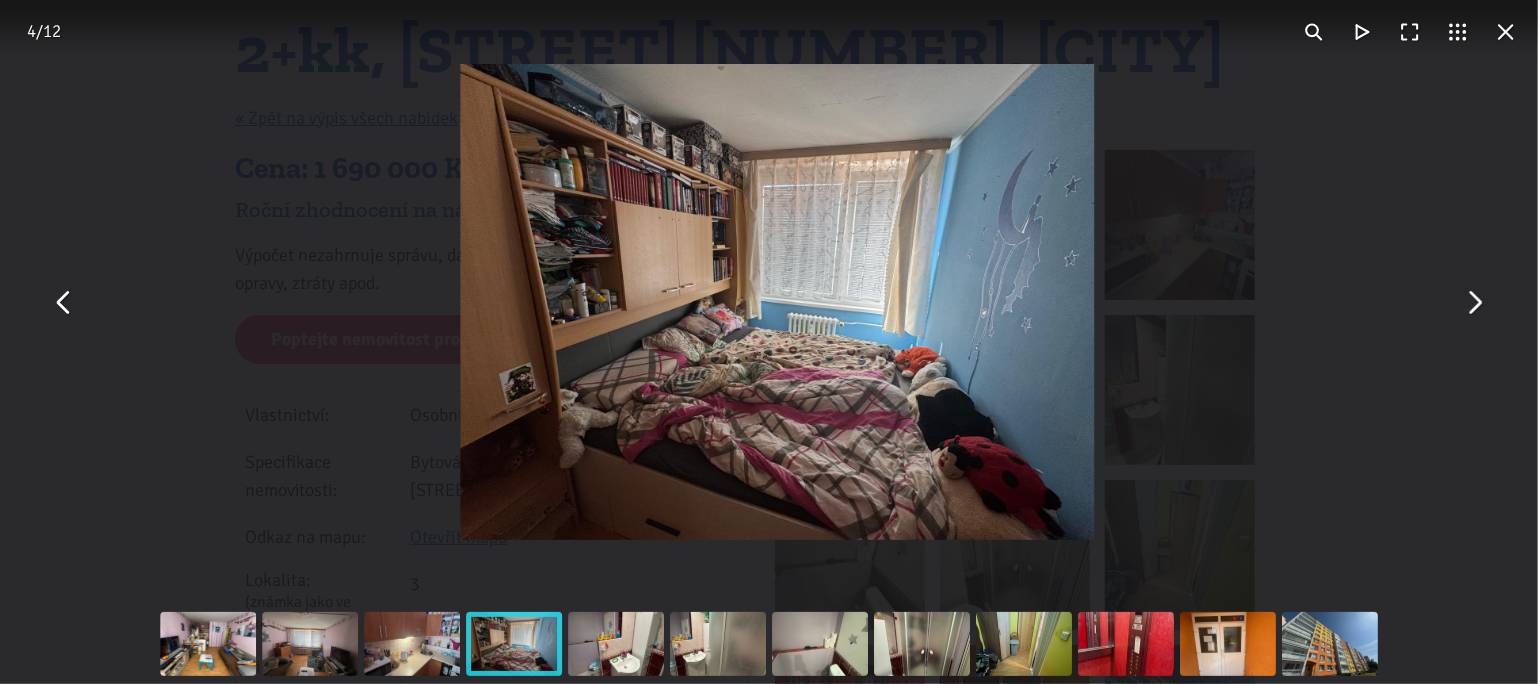 click at bounding box center (1474, 302) 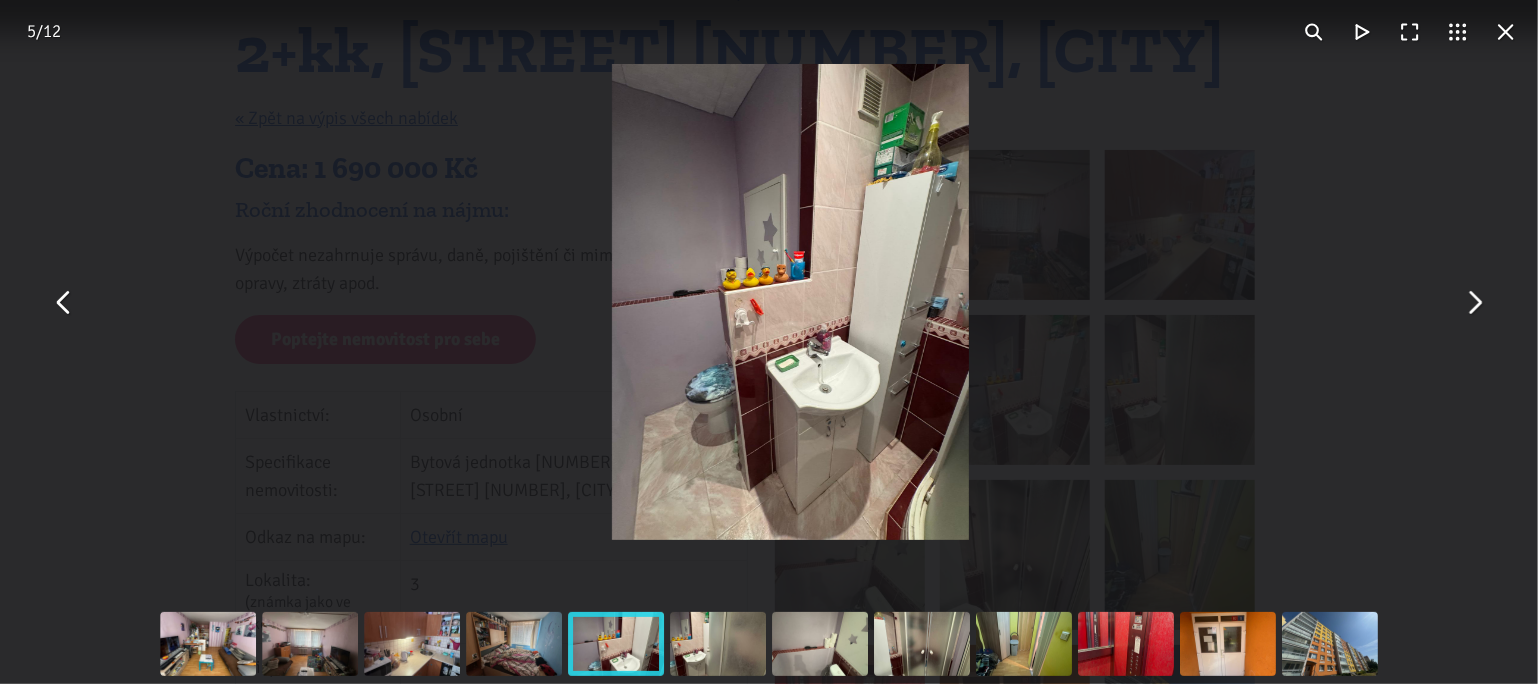 click at bounding box center (1474, 302) 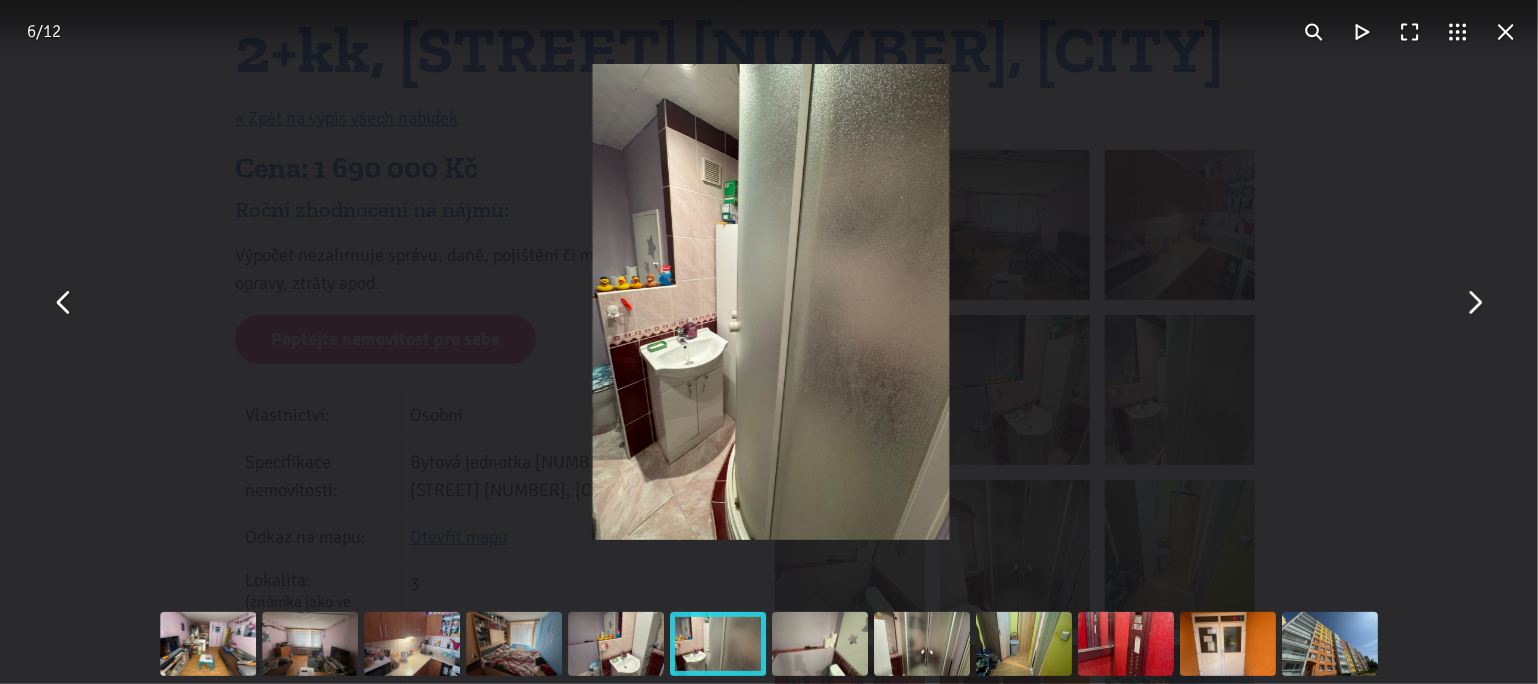 click at bounding box center (1474, 302) 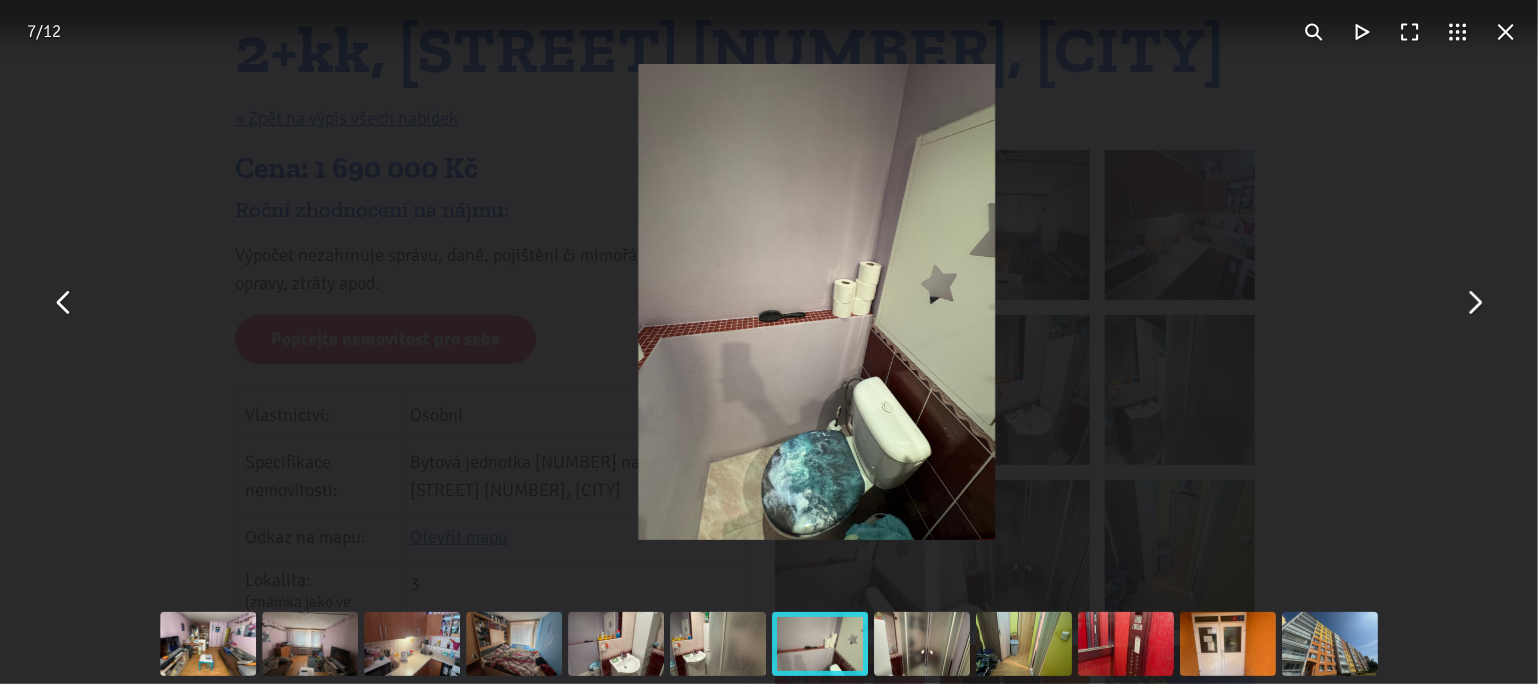 click at bounding box center [1474, 302] 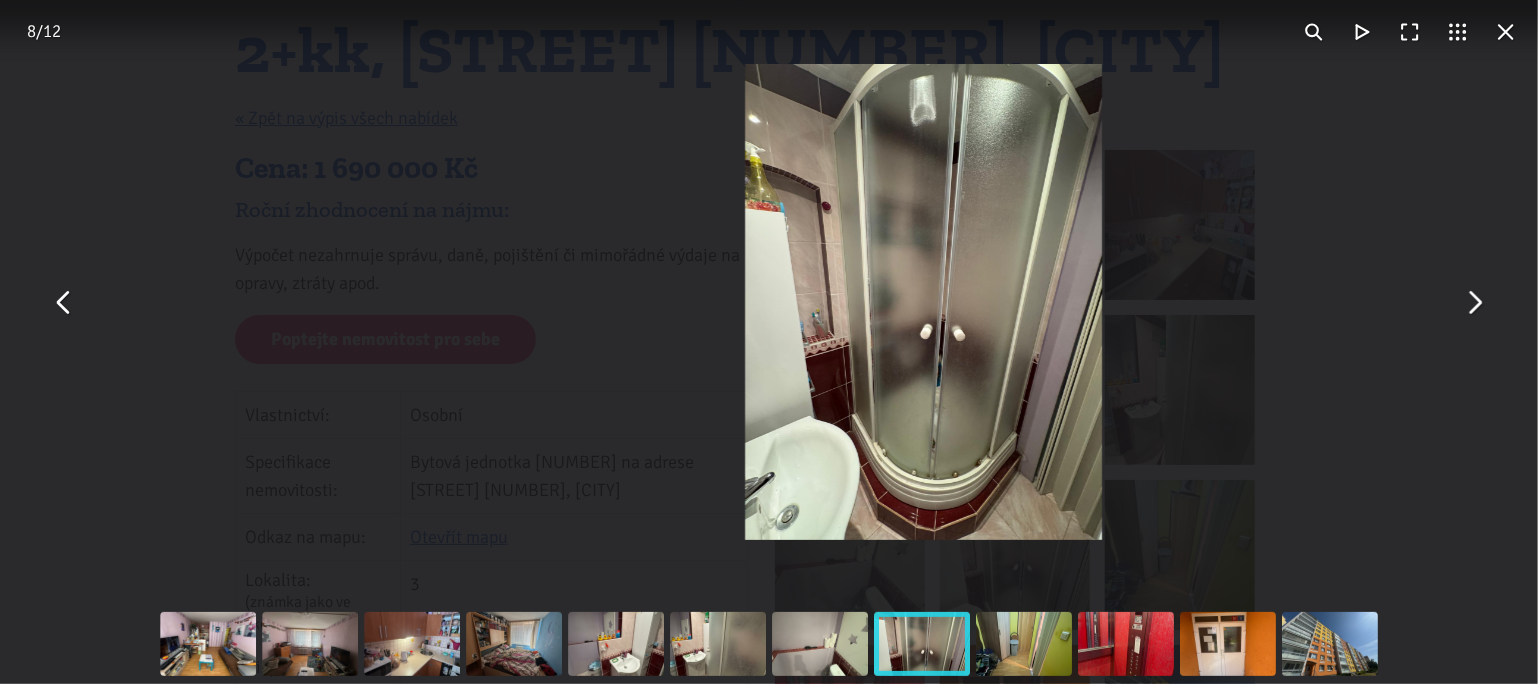 click at bounding box center (1474, 302) 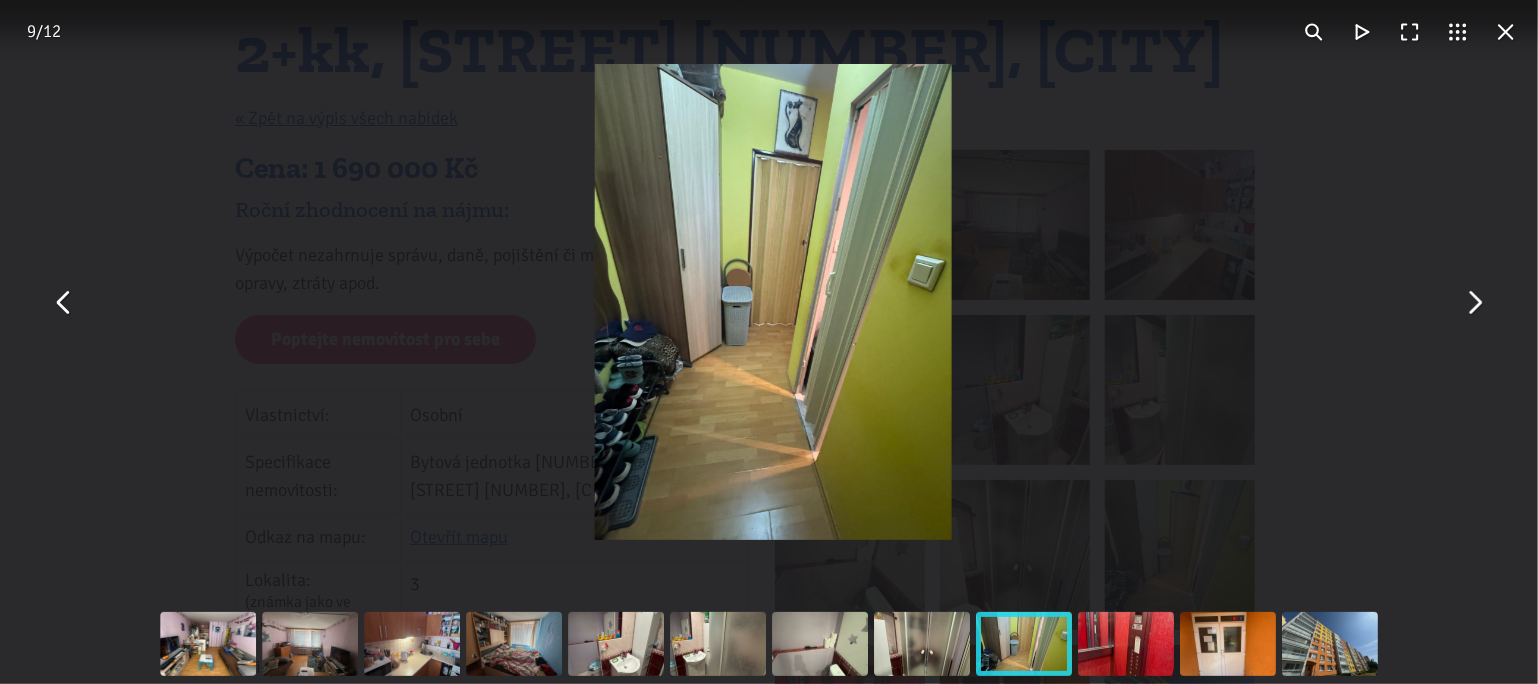 click at bounding box center (1474, 302) 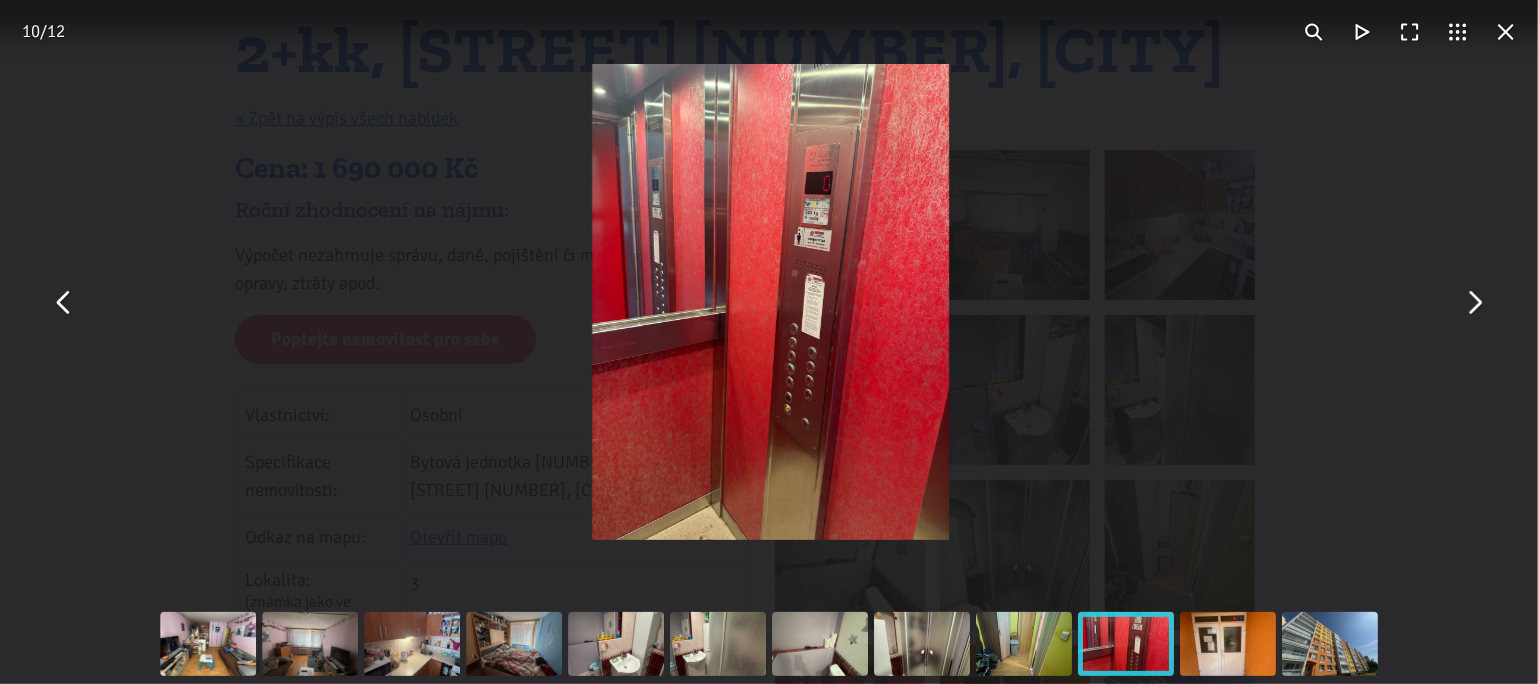 click at bounding box center [1474, 302] 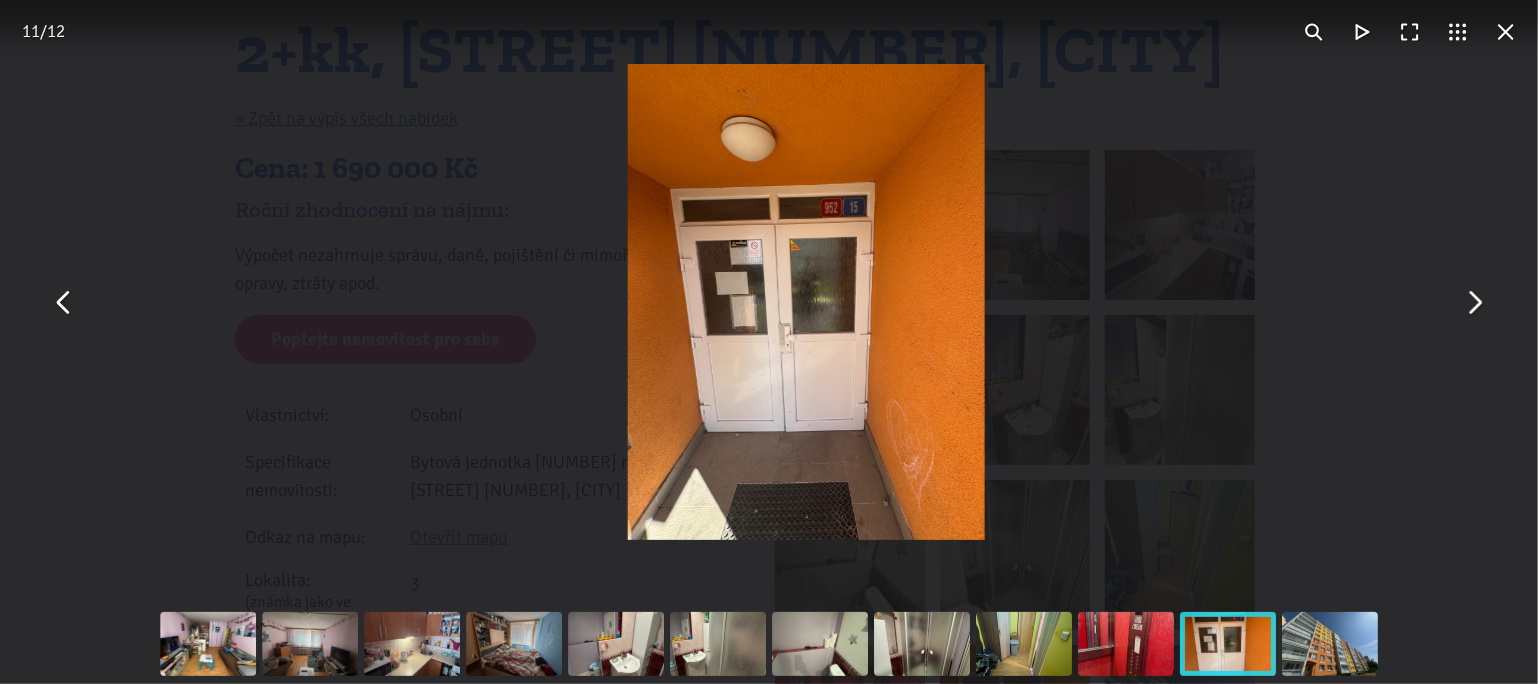 click at bounding box center [1474, 302] 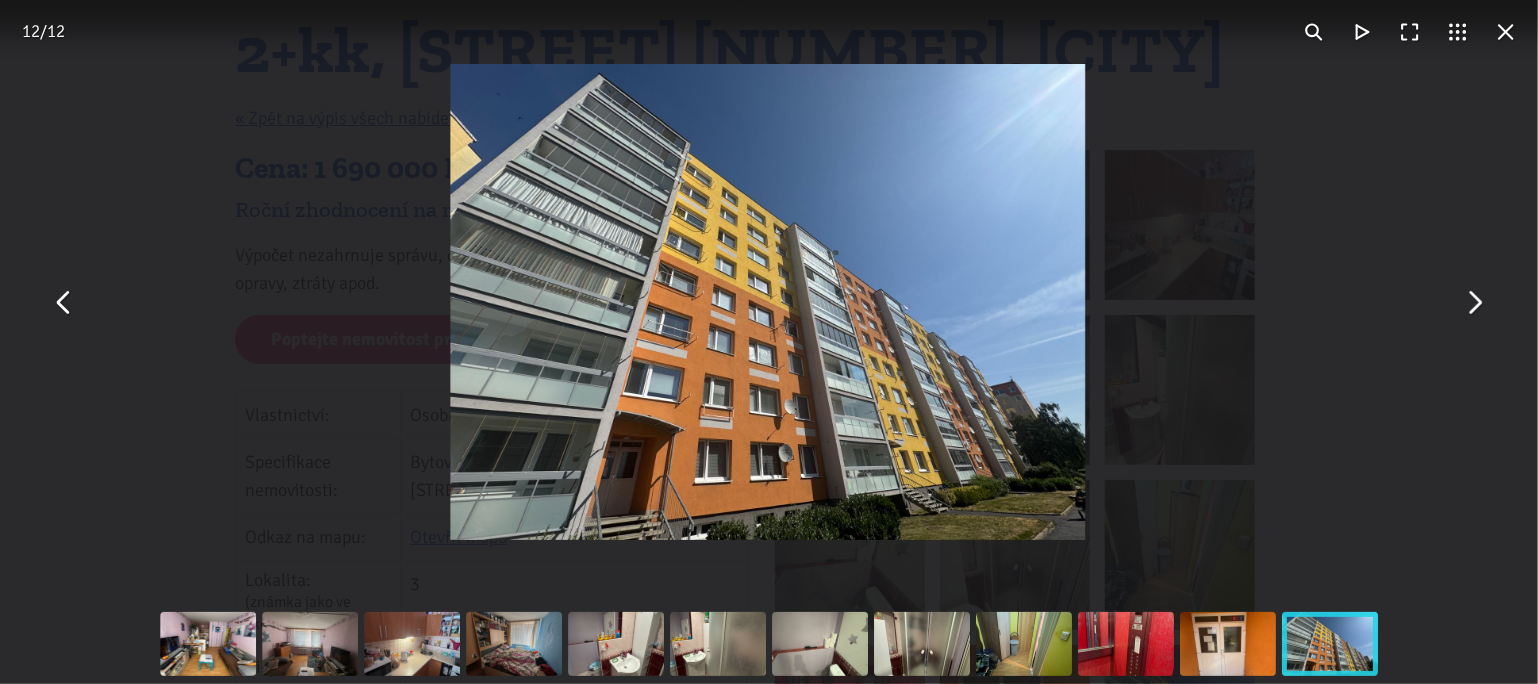click at bounding box center [1506, 32] 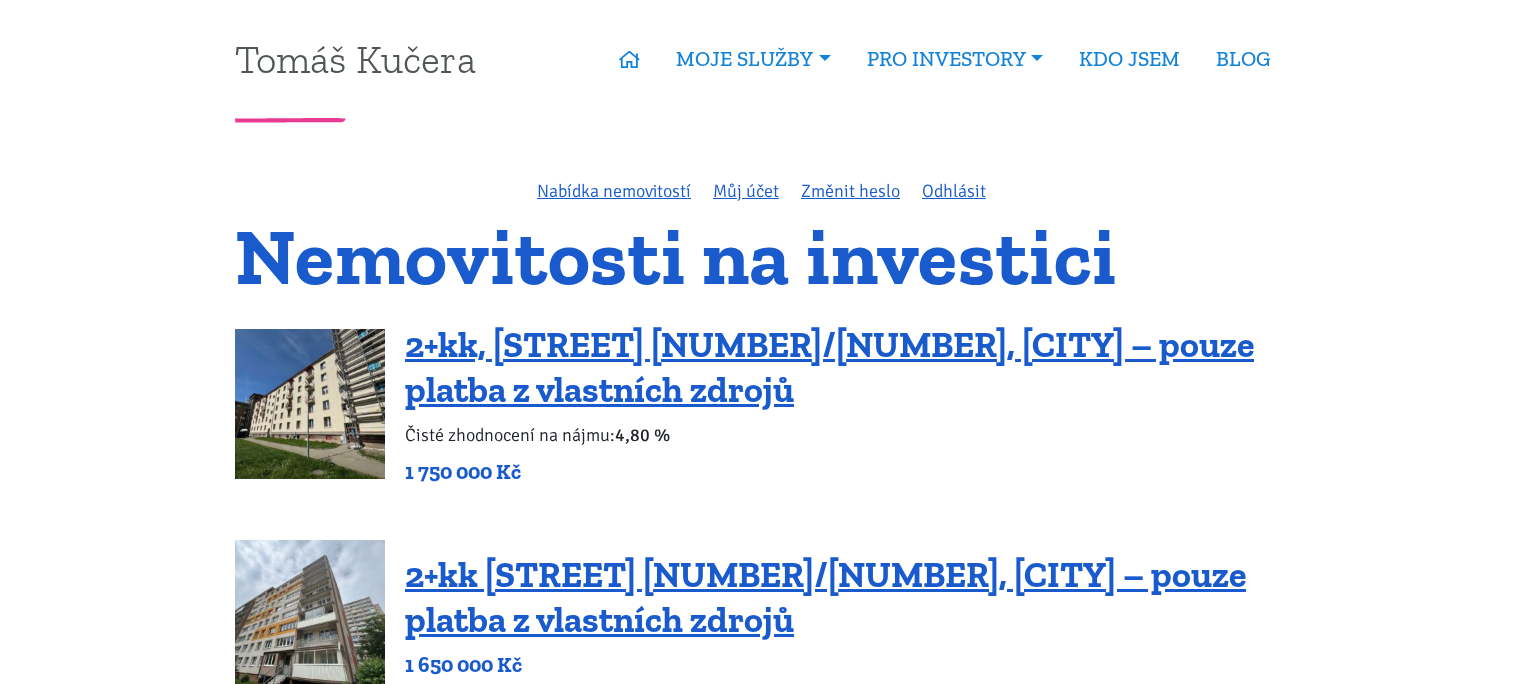 scroll, scrollTop: 314, scrollLeft: 0, axis: vertical 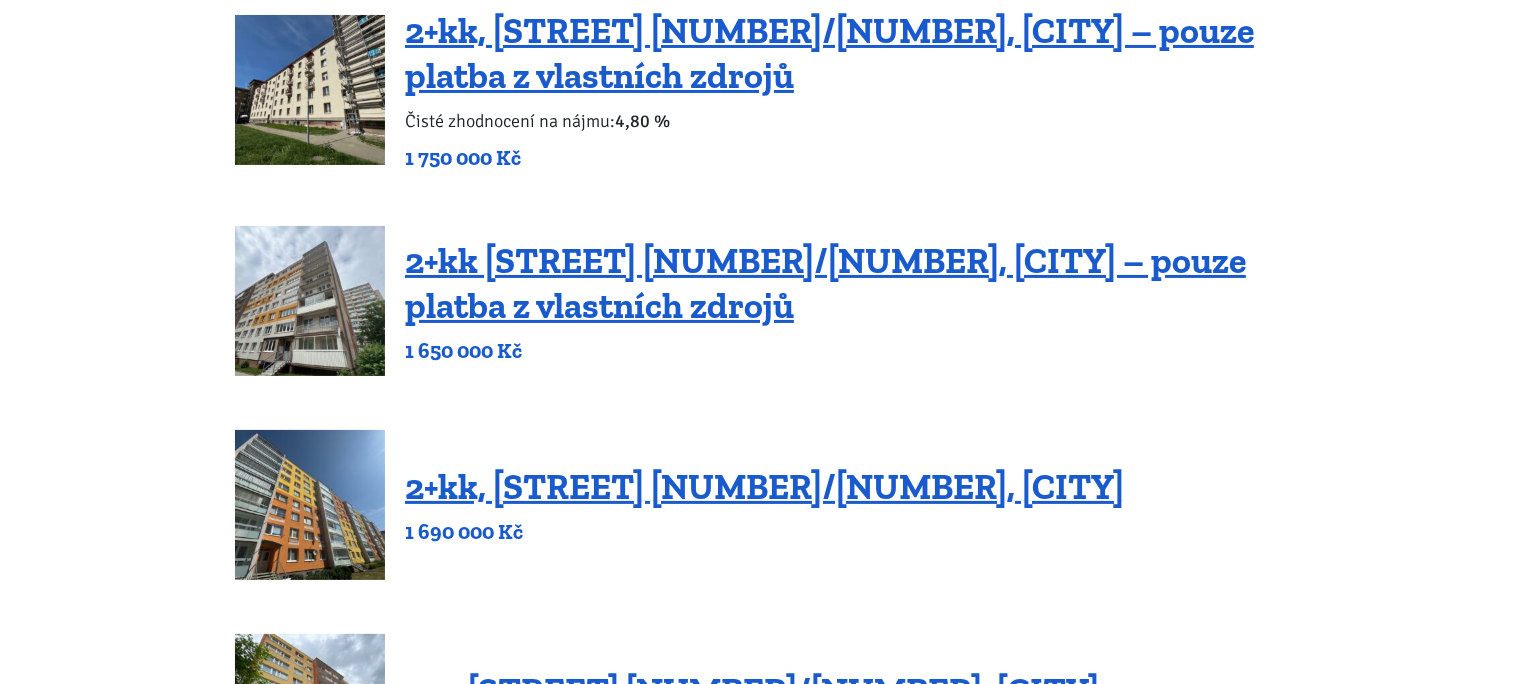 click at bounding box center (310, 301) 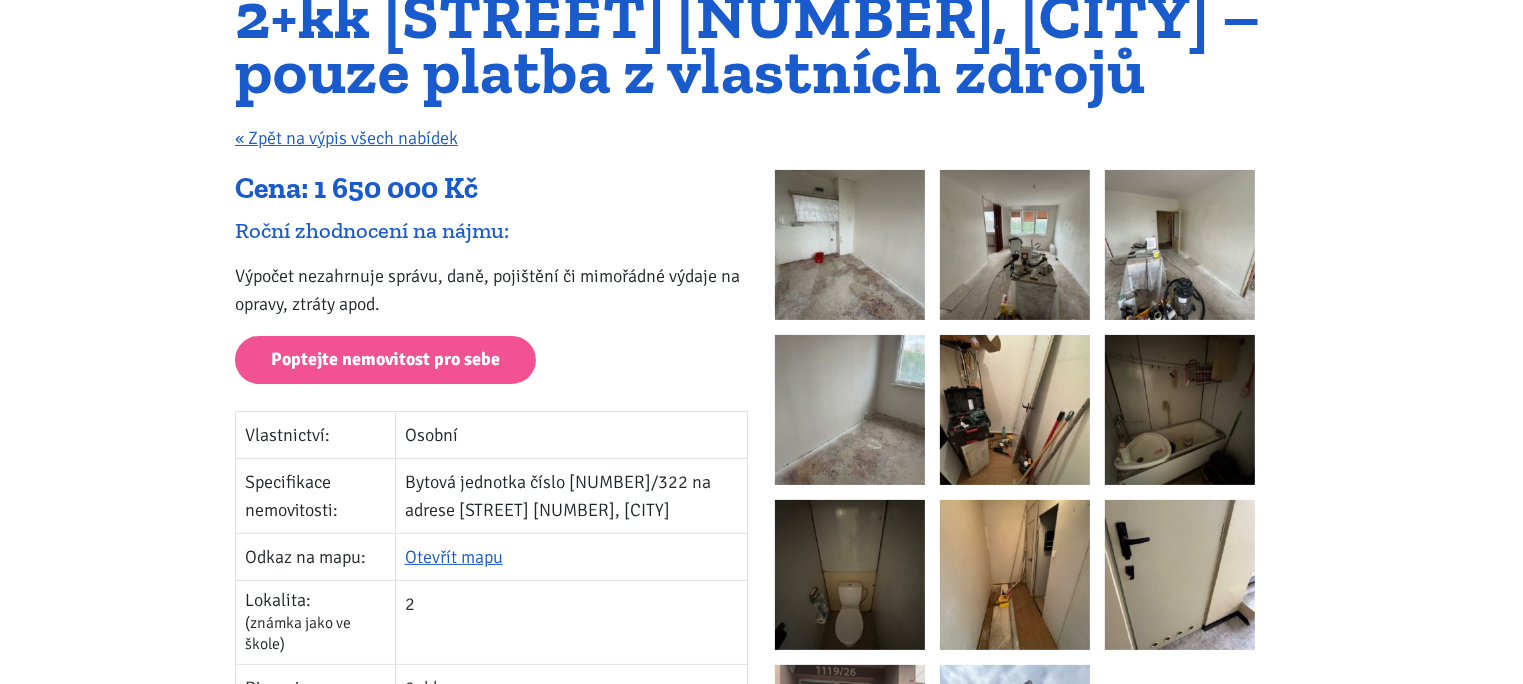 scroll, scrollTop: 200, scrollLeft: 0, axis: vertical 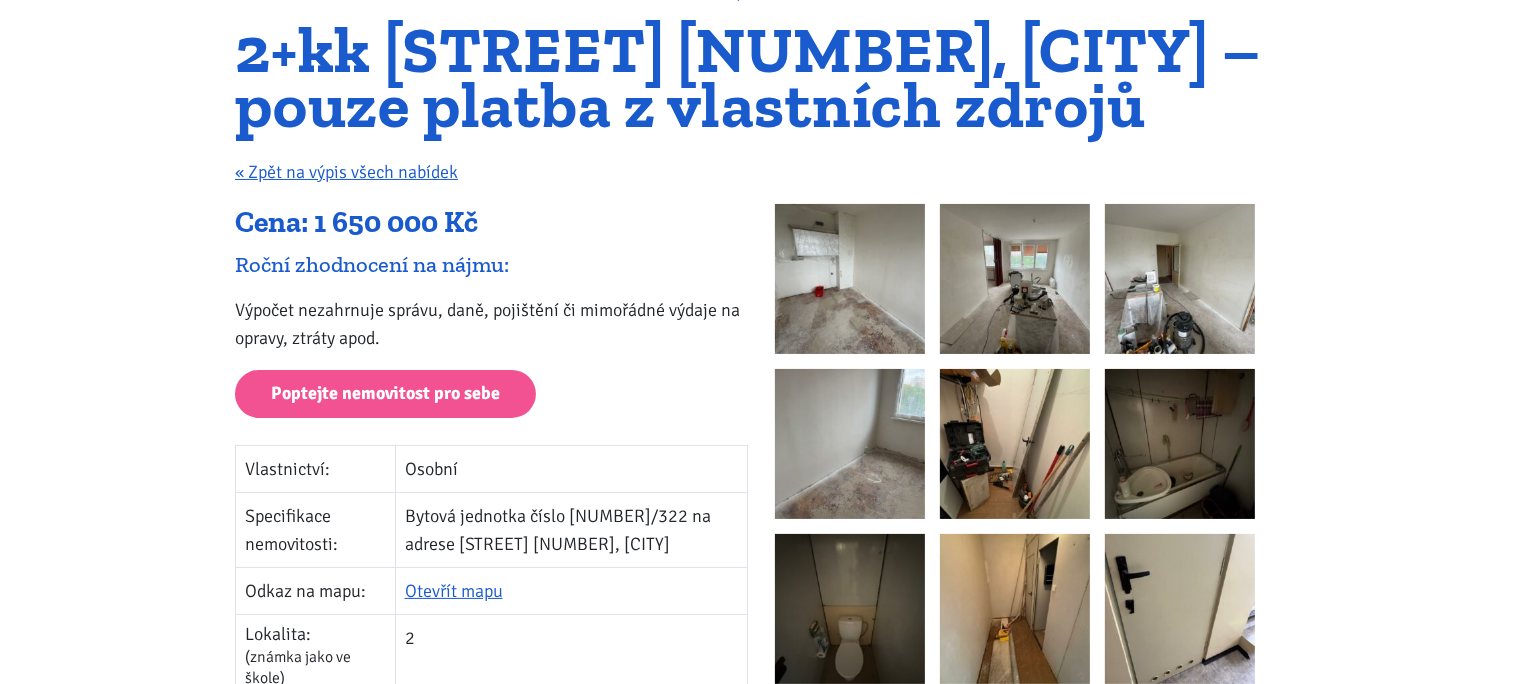 click at bounding box center [850, 279] 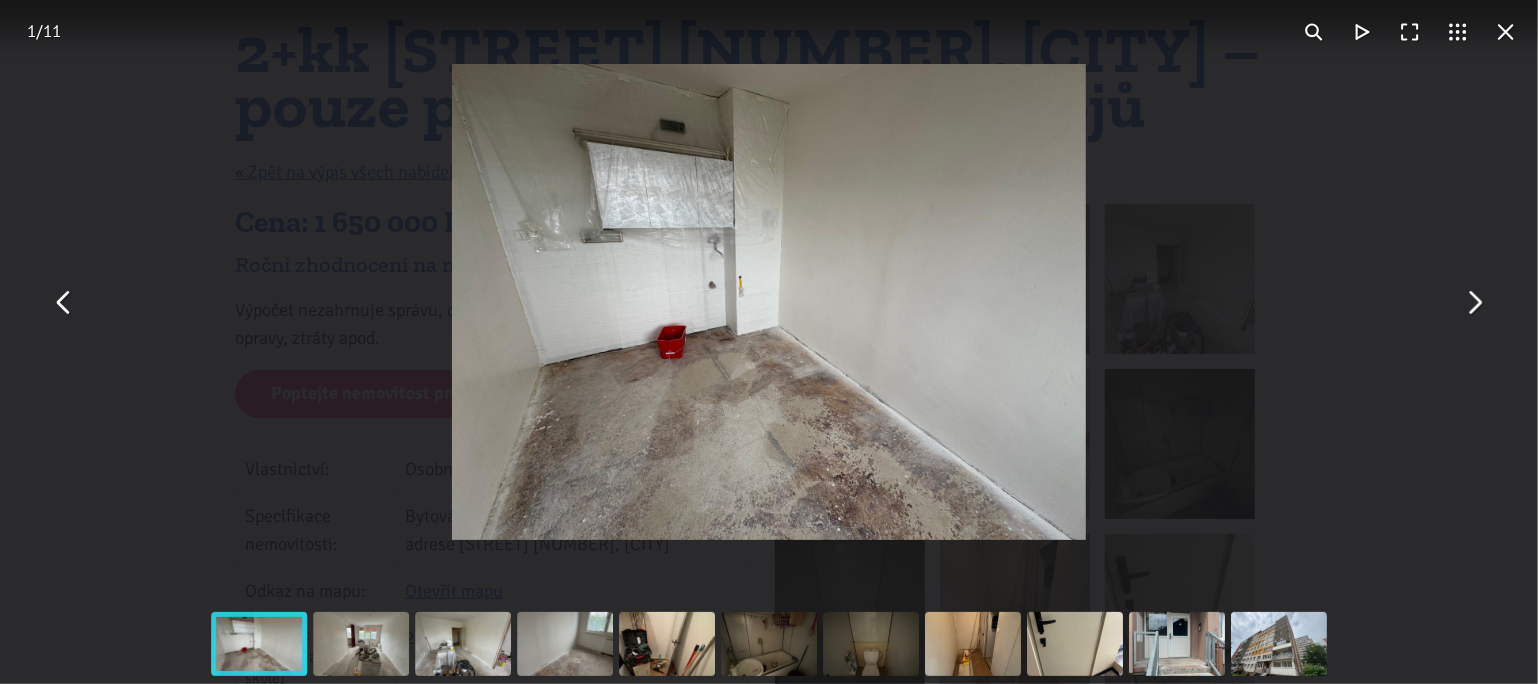 click at bounding box center [1474, 302] 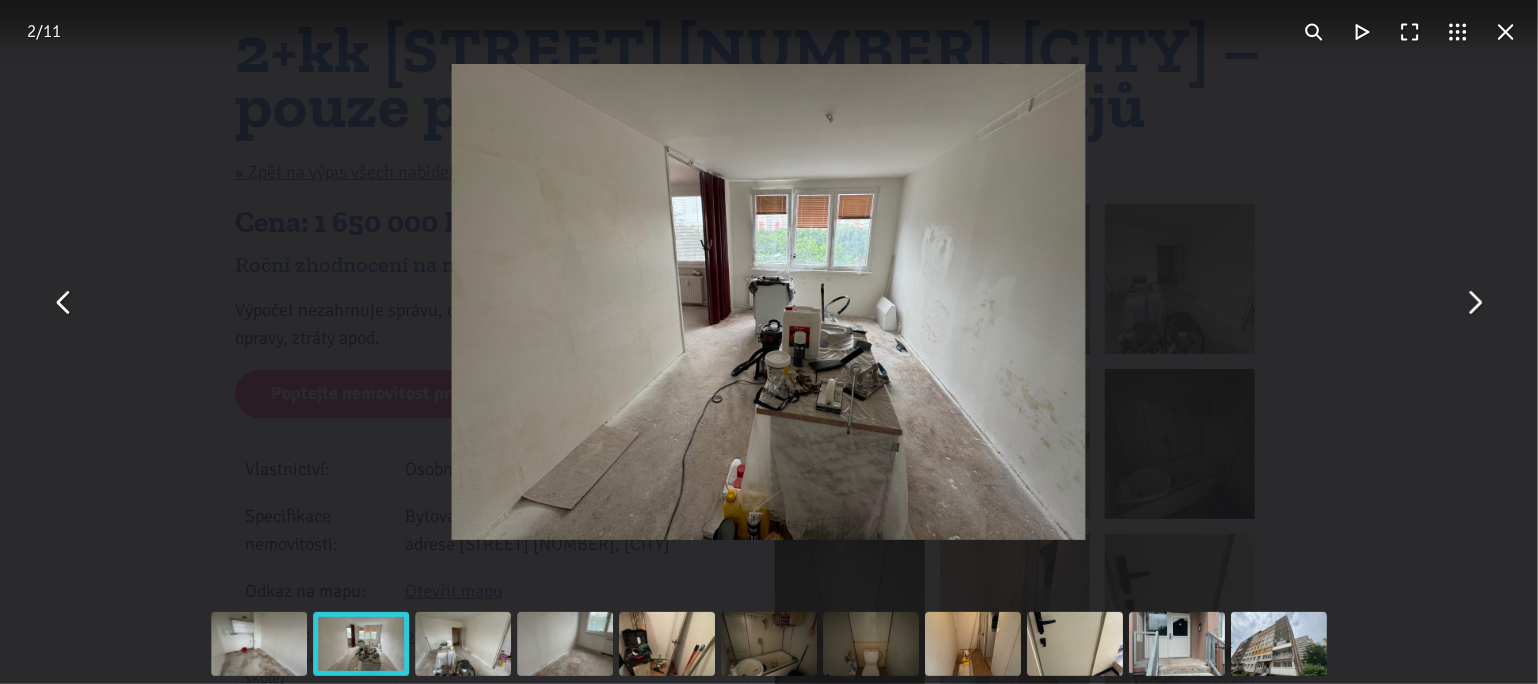 click at bounding box center (1474, 302) 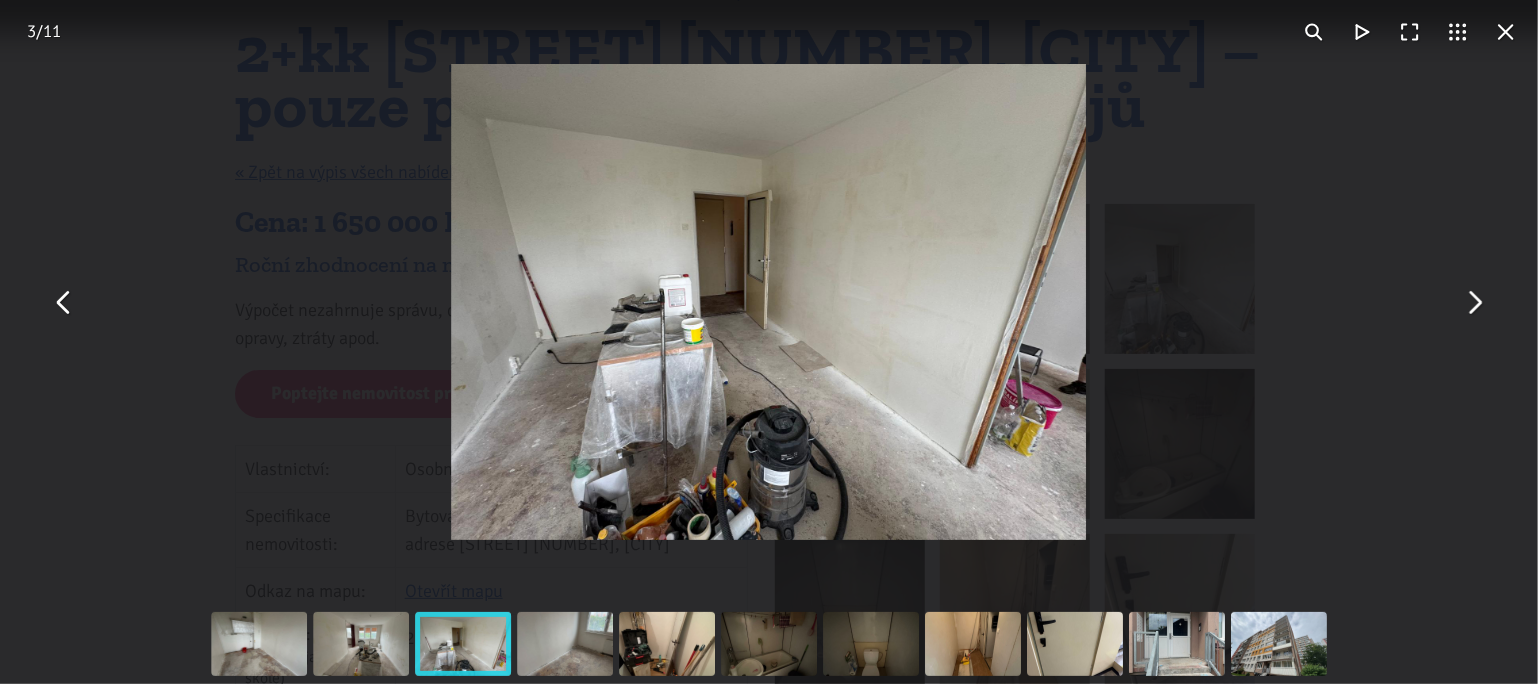 click at bounding box center (1474, 302) 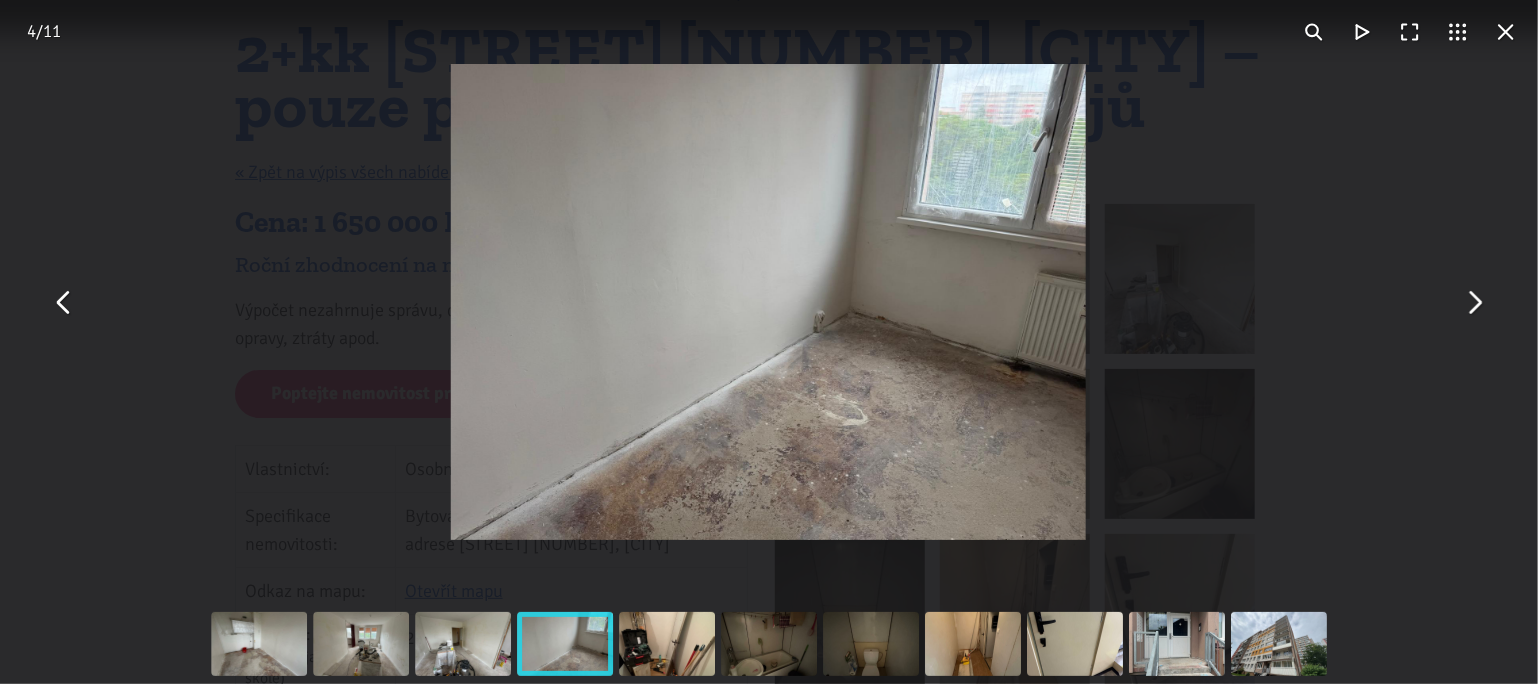 click at bounding box center [1474, 302] 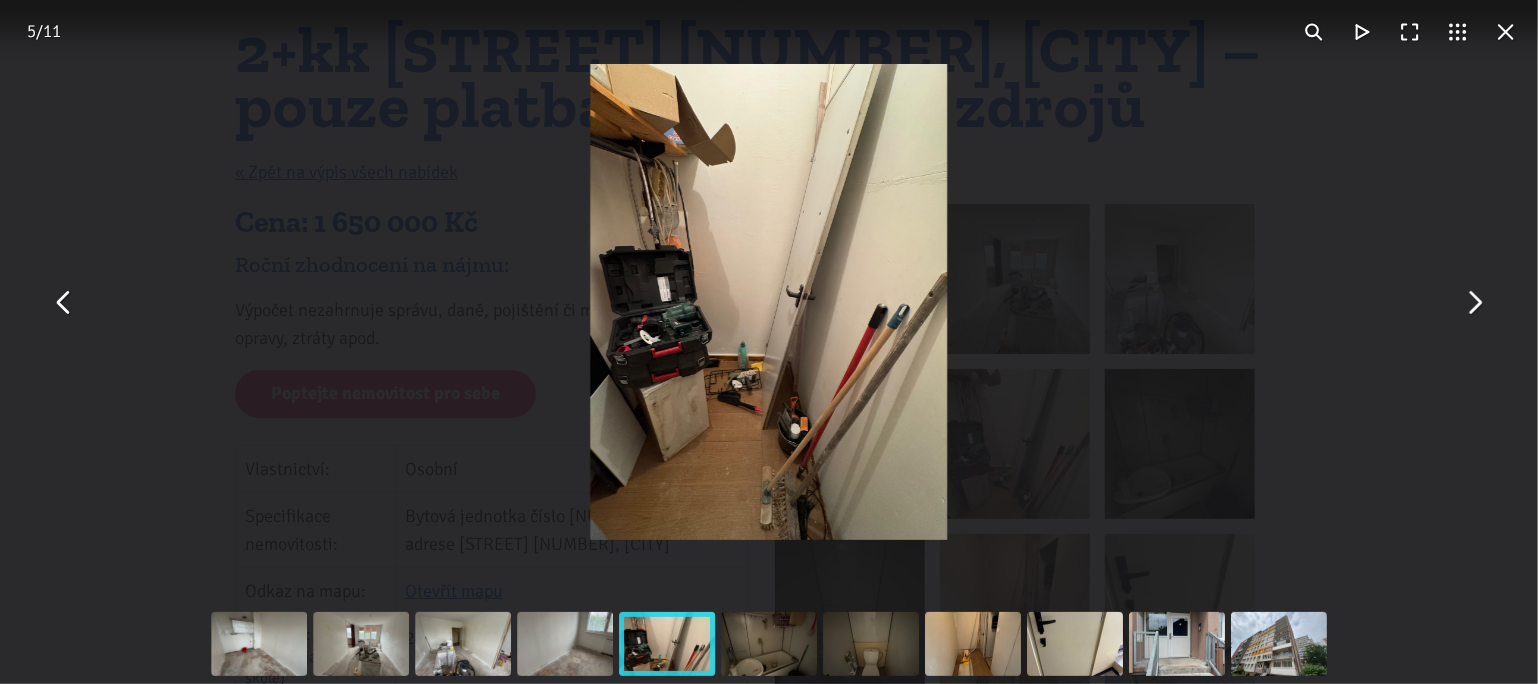 click at bounding box center [1474, 302] 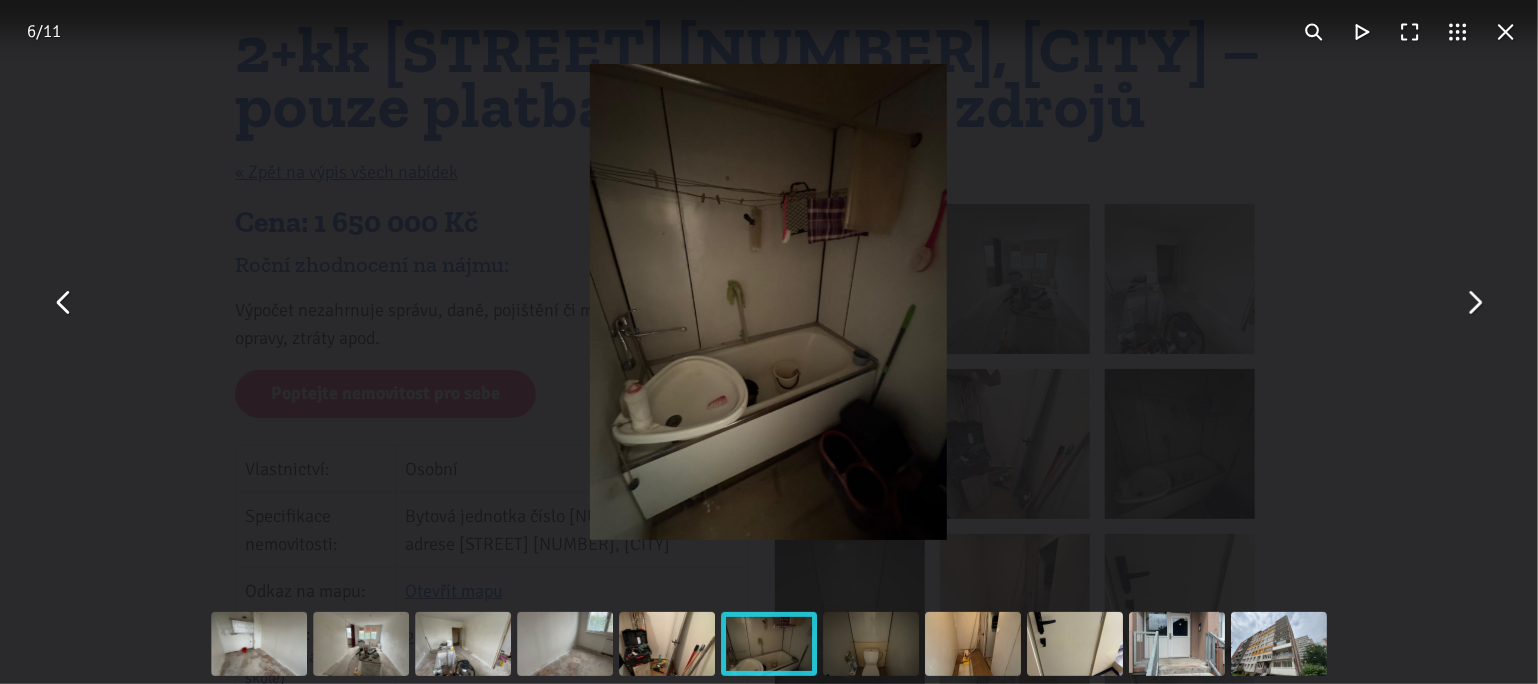 click at bounding box center (1474, 302) 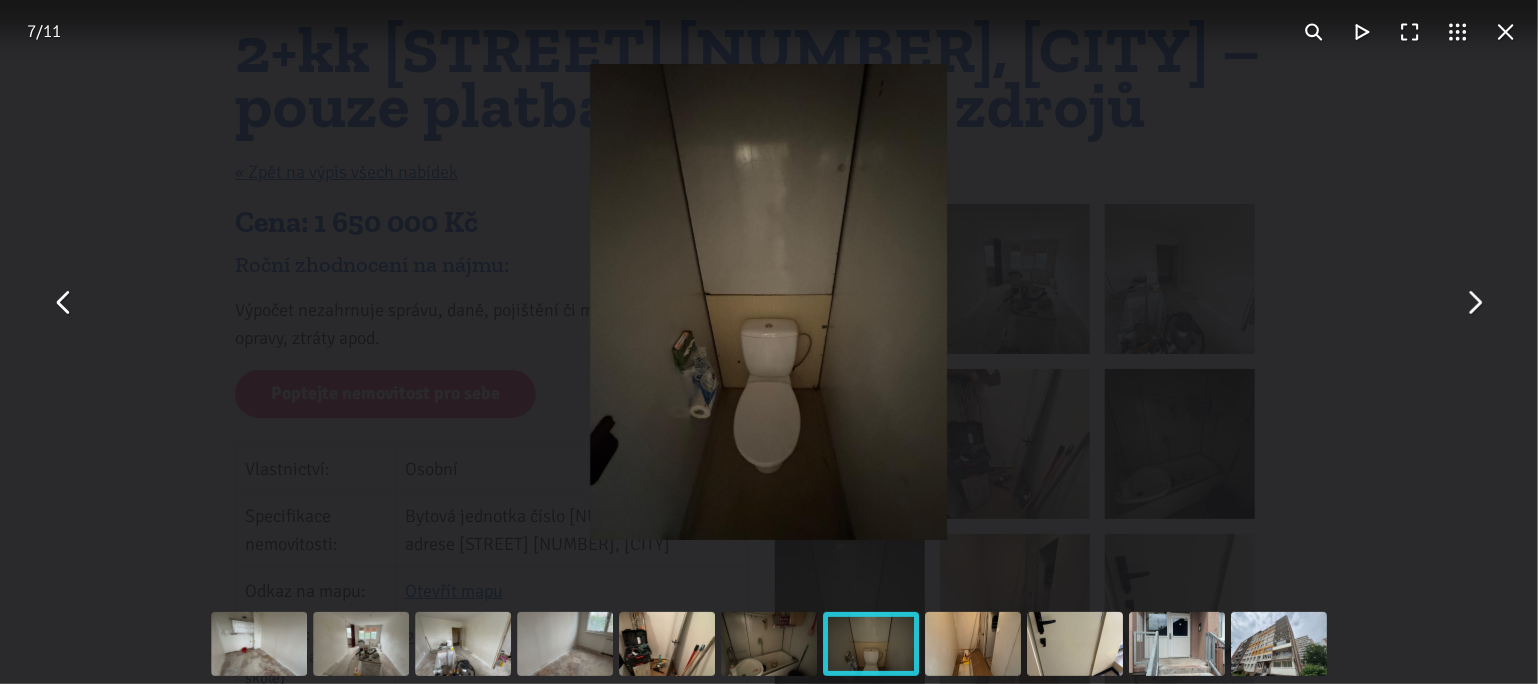 click at bounding box center [1474, 302] 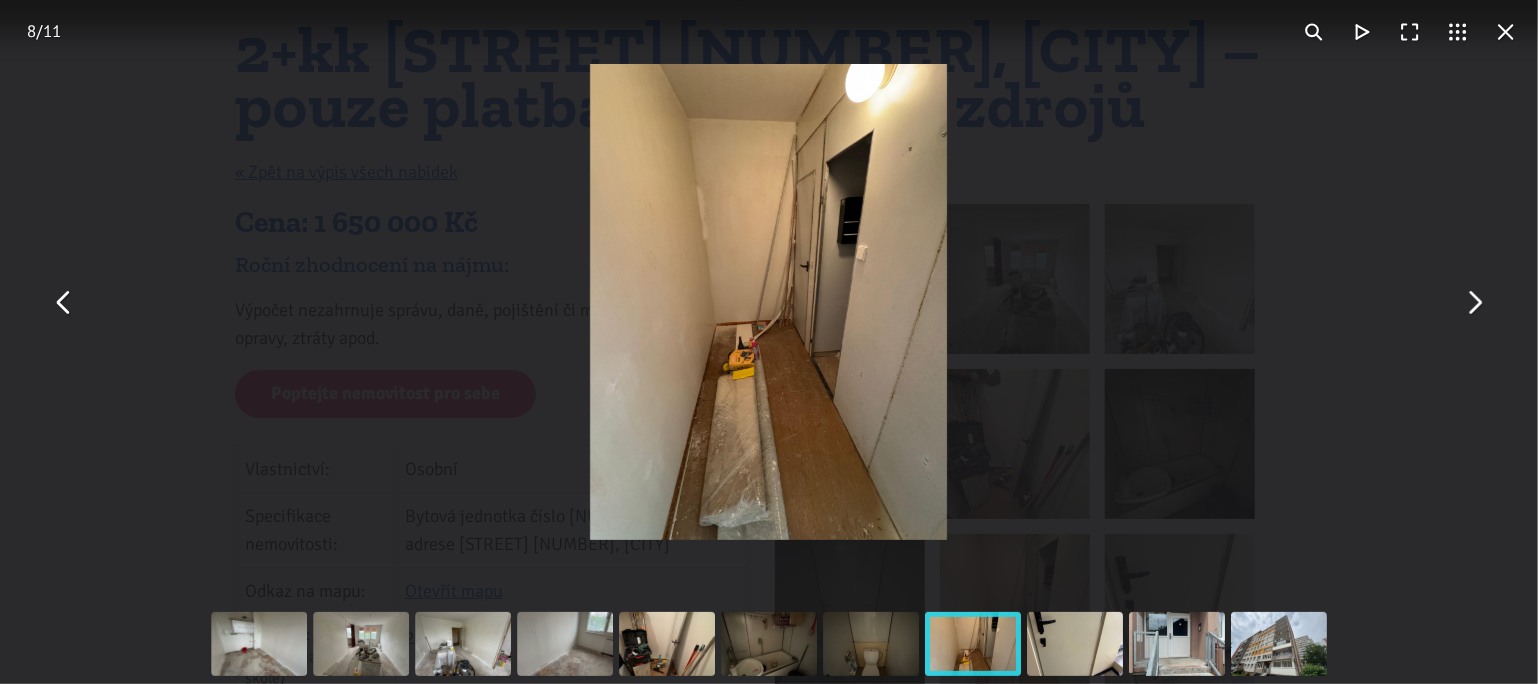 click at bounding box center (1474, 302) 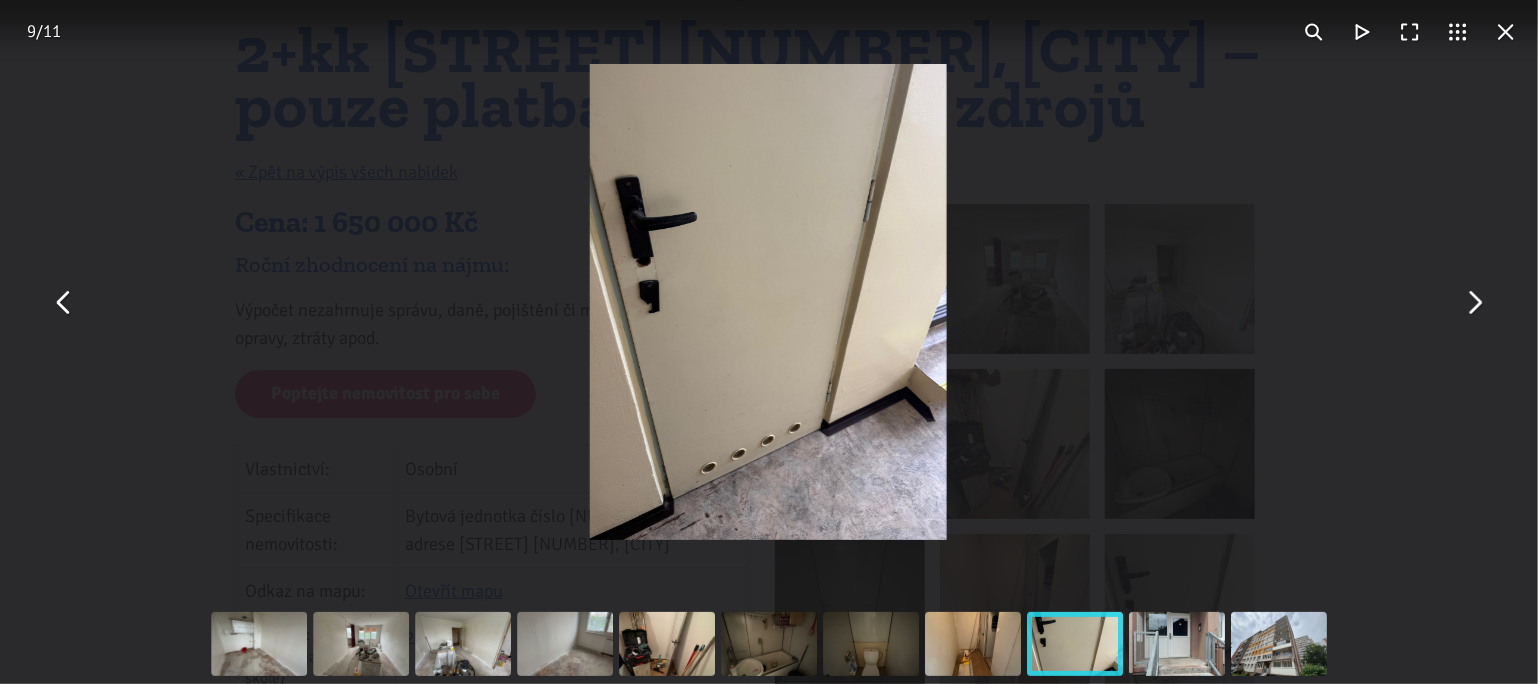 click at bounding box center [1474, 302] 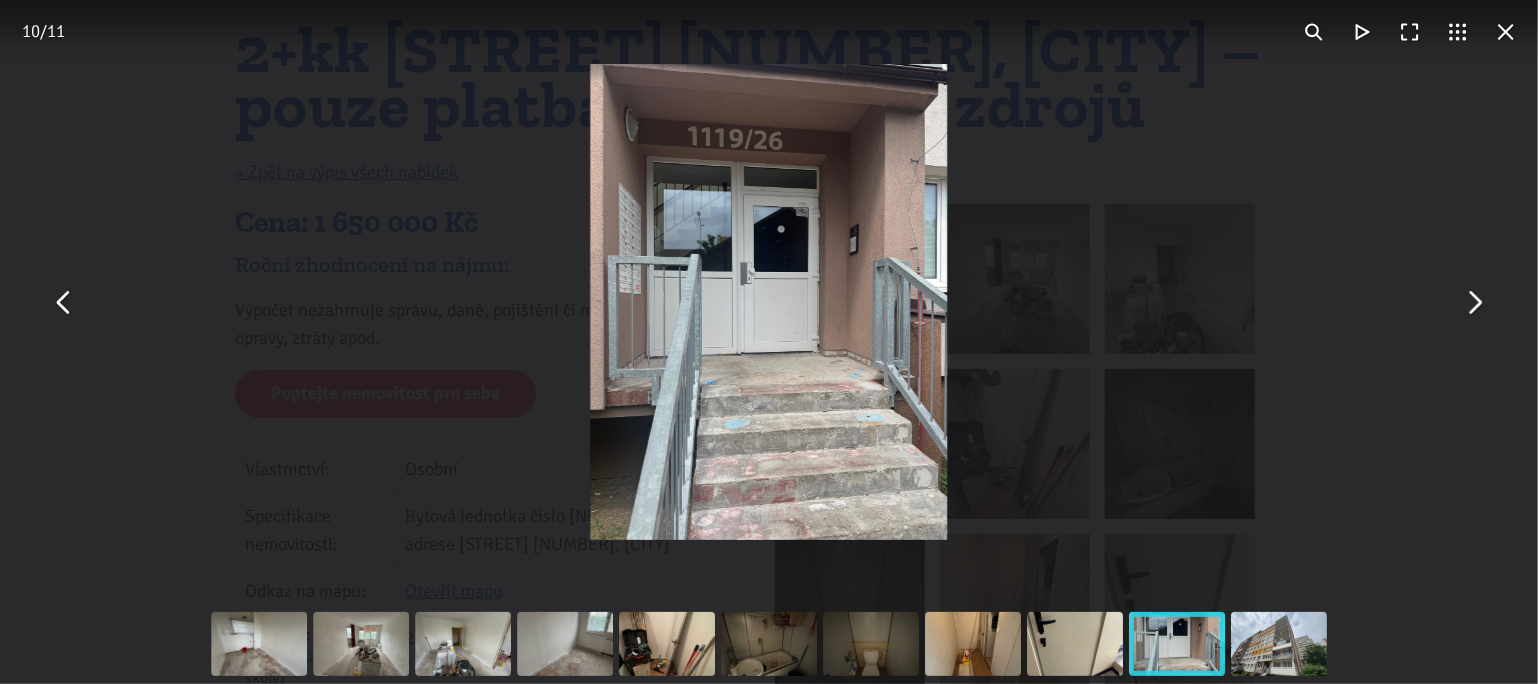 click at bounding box center [1474, 302] 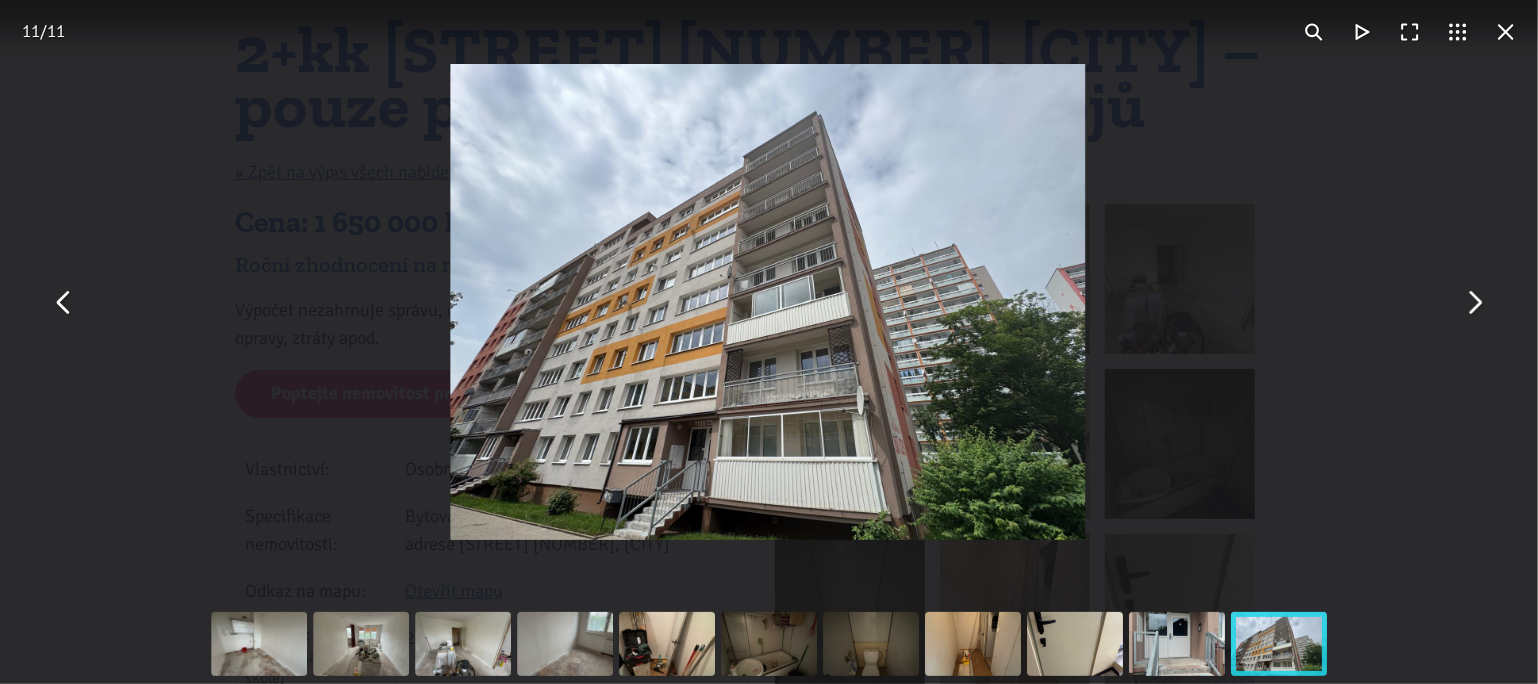 click at bounding box center [1474, 302] 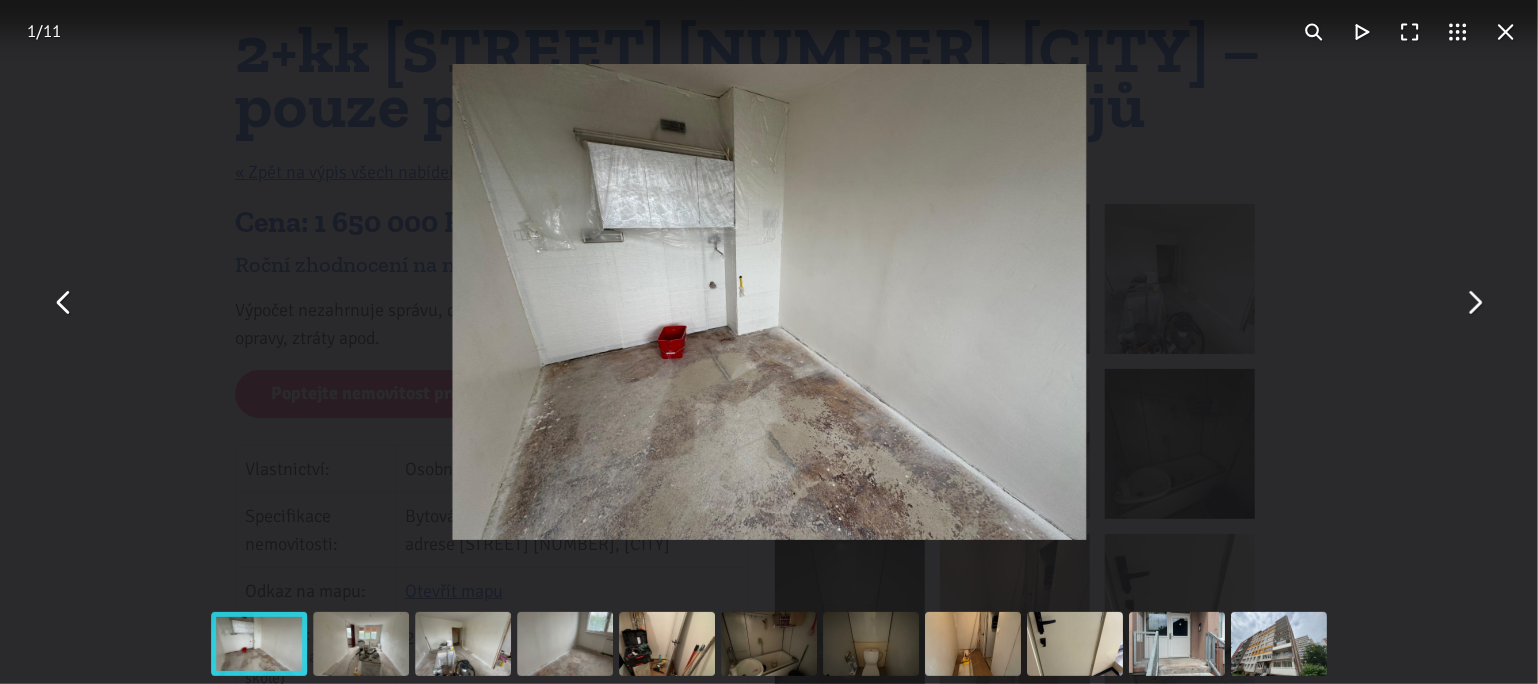 click at bounding box center [1474, 302] 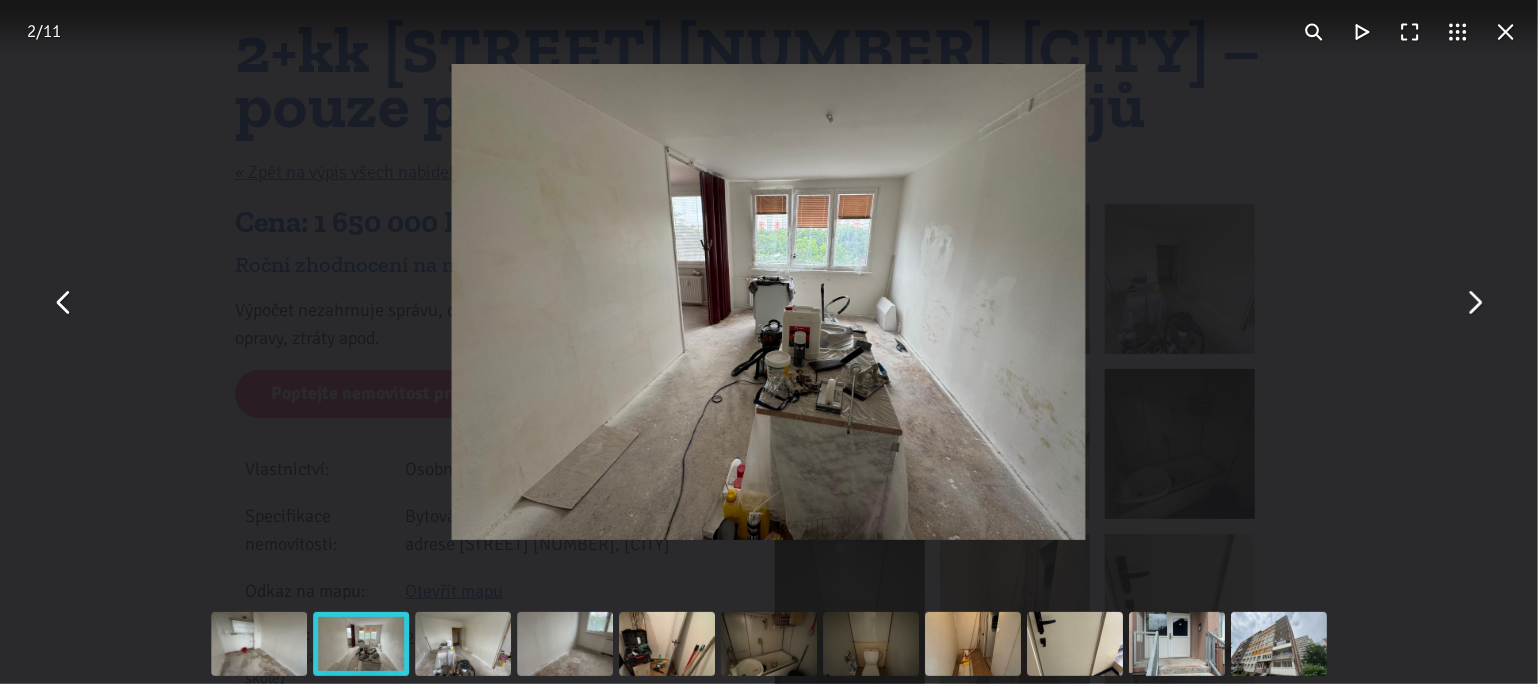 click at bounding box center (1474, 302) 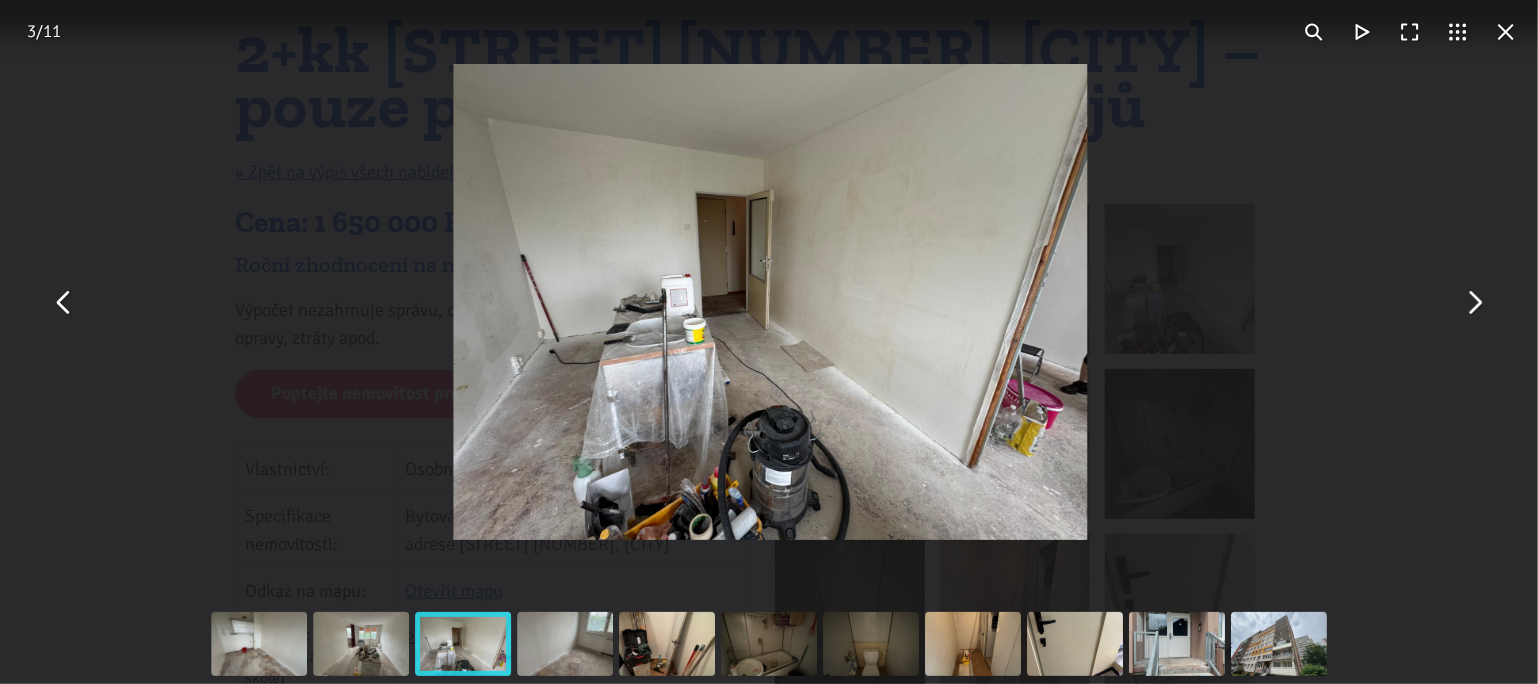 click at bounding box center (1474, 302) 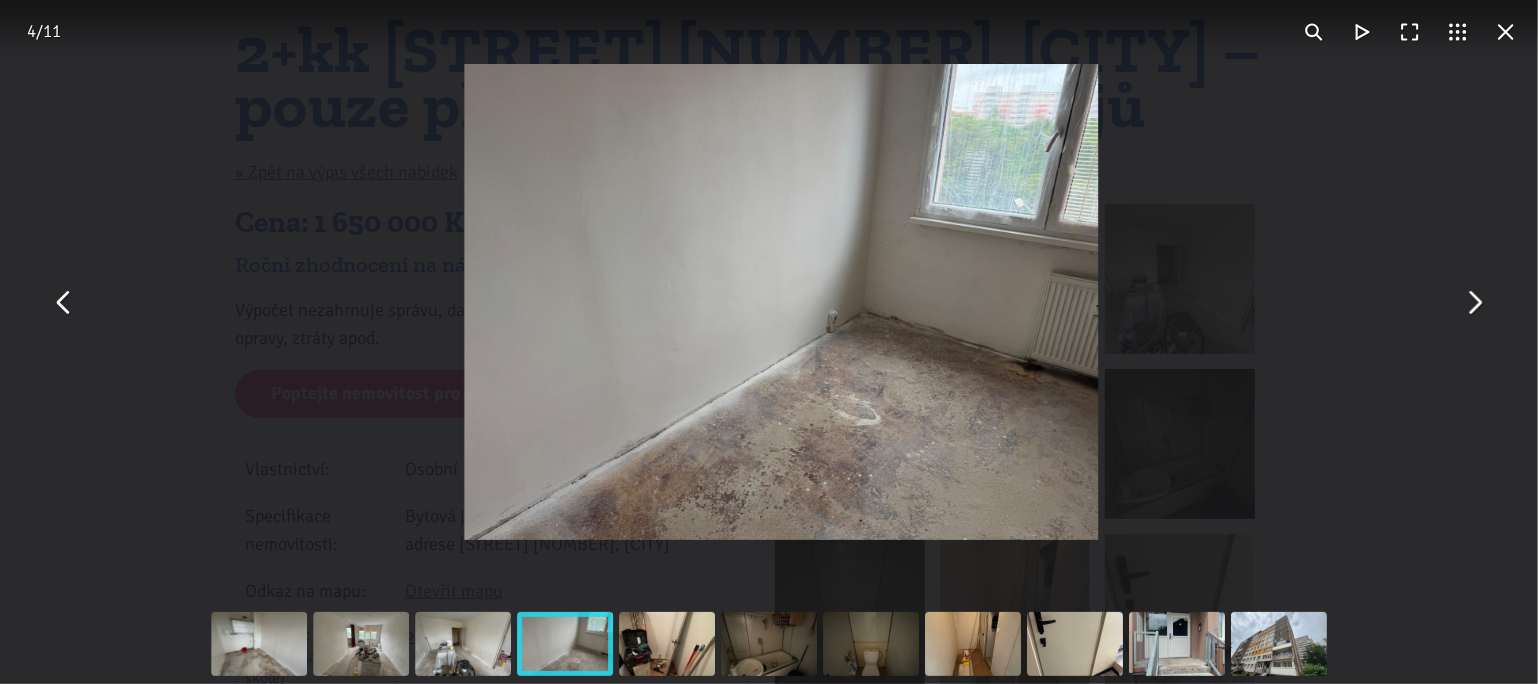 click at bounding box center (1474, 302) 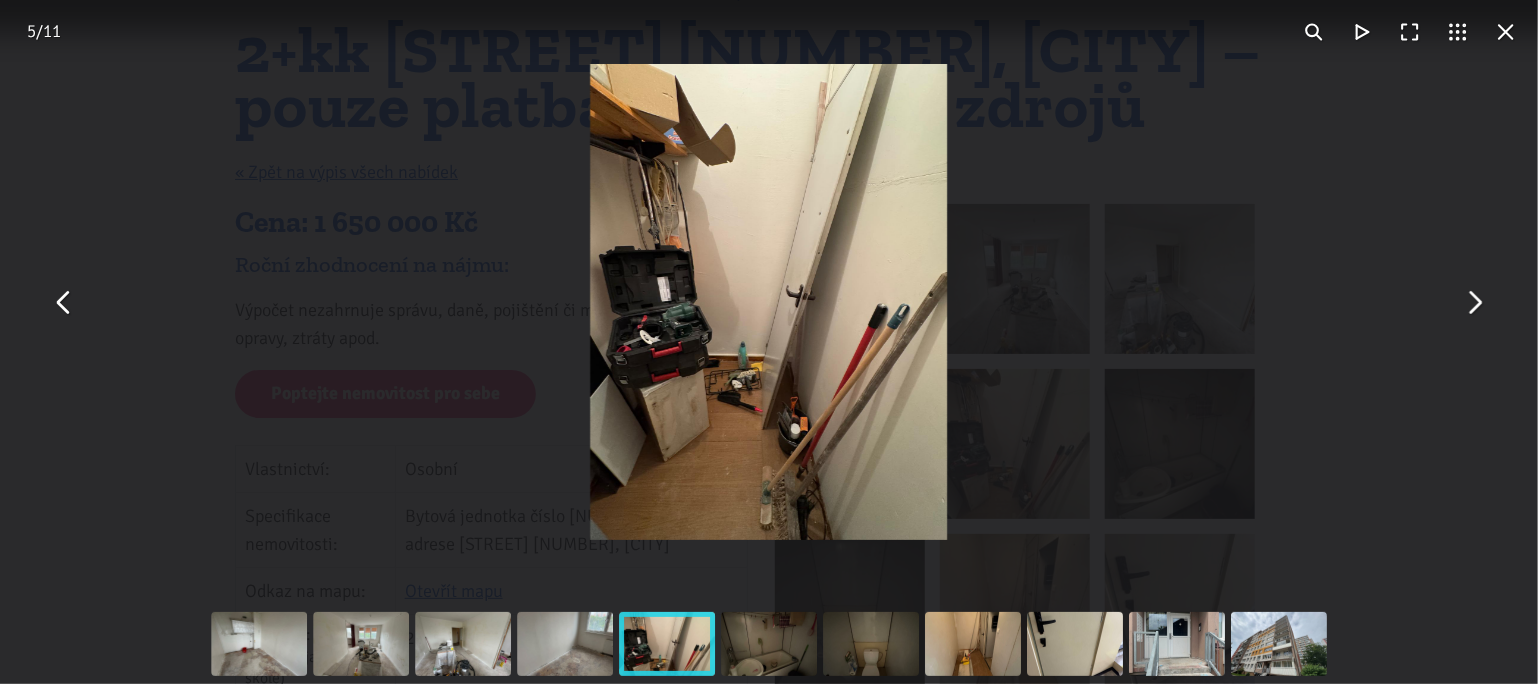 click at bounding box center [1474, 302] 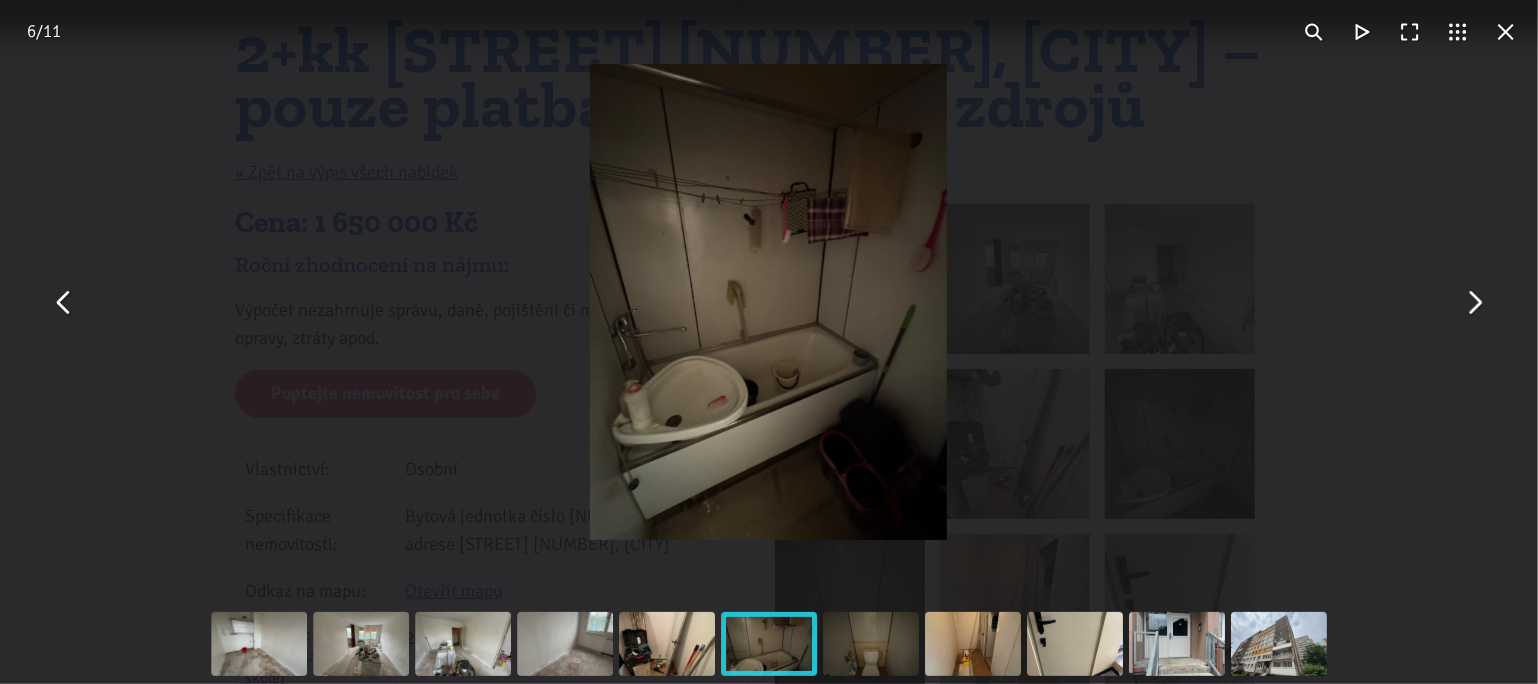 click at bounding box center (1474, 302) 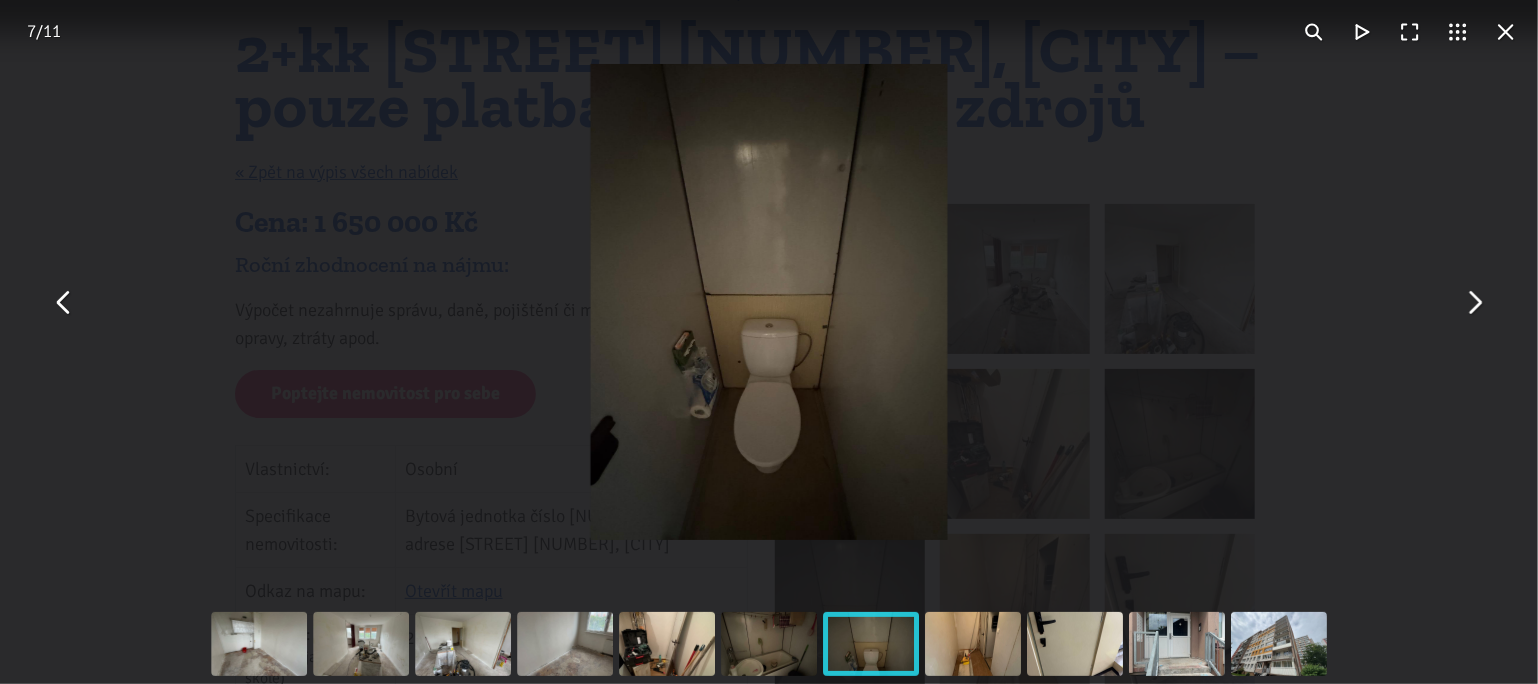 click at bounding box center [1506, 32] 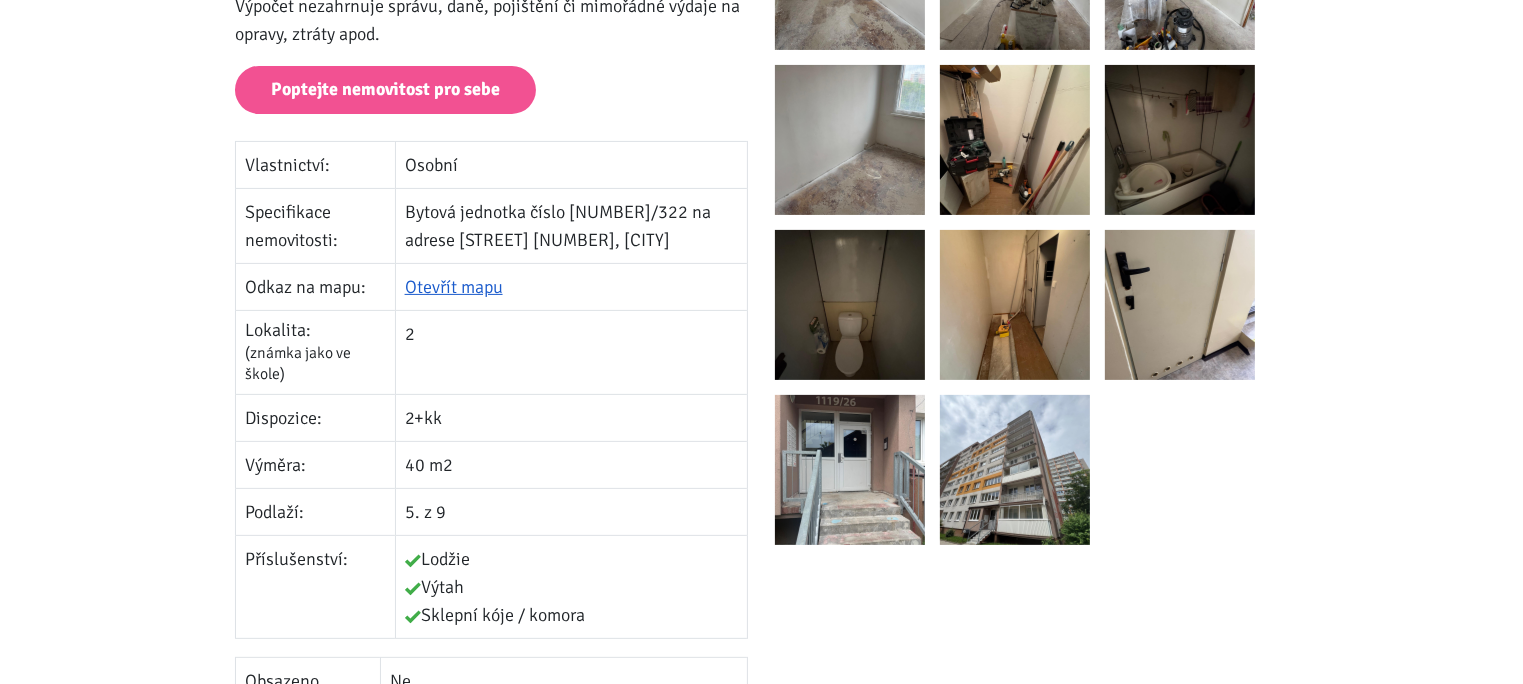 scroll, scrollTop: 500, scrollLeft: 0, axis: vertical 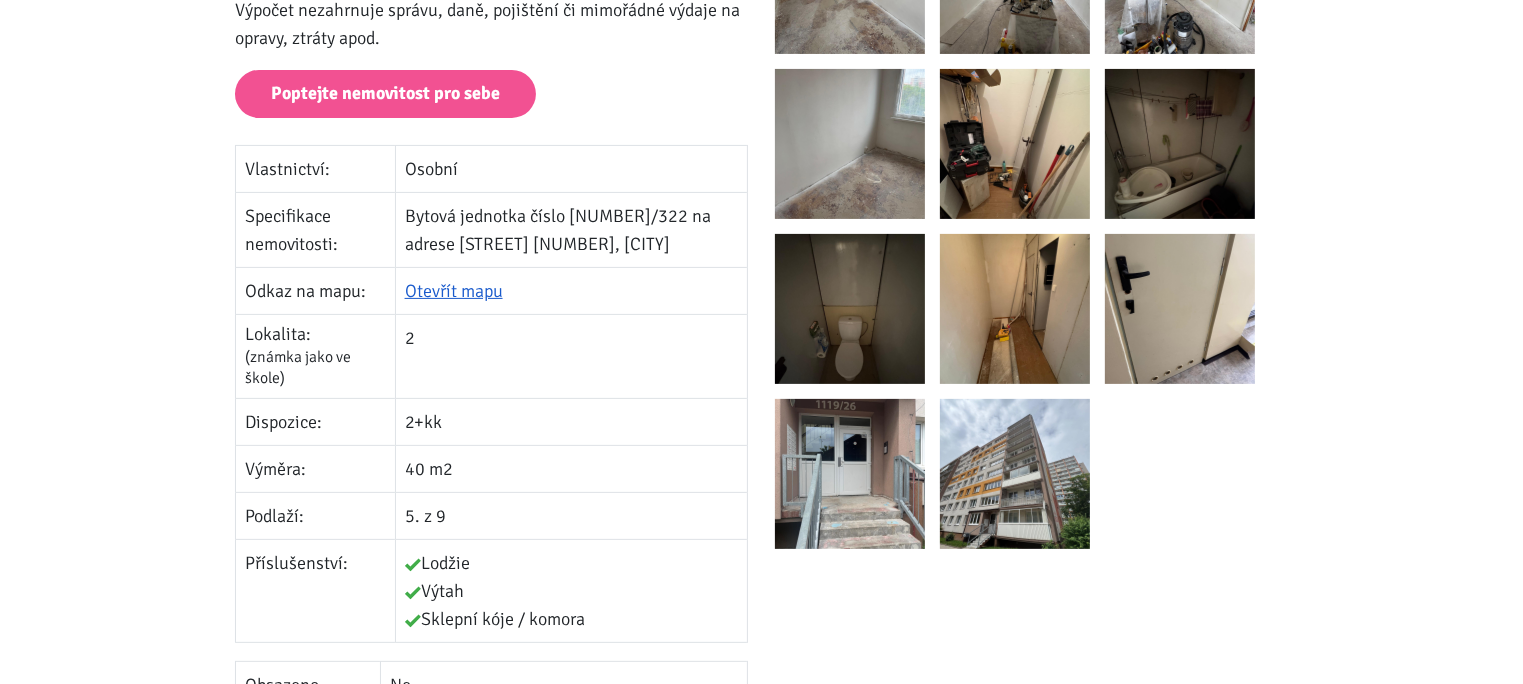 click at bounding box center [850, 474] 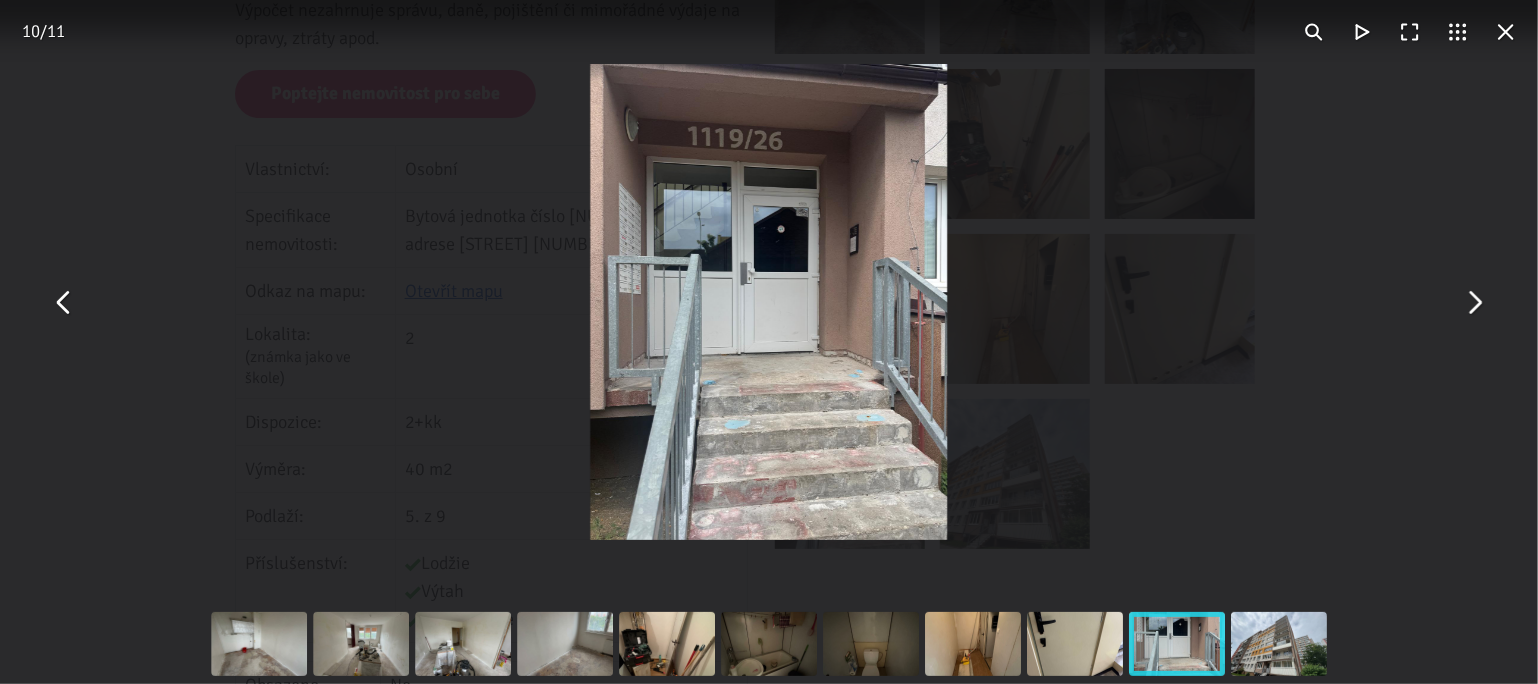 click at bounding box center [1506, 32] 